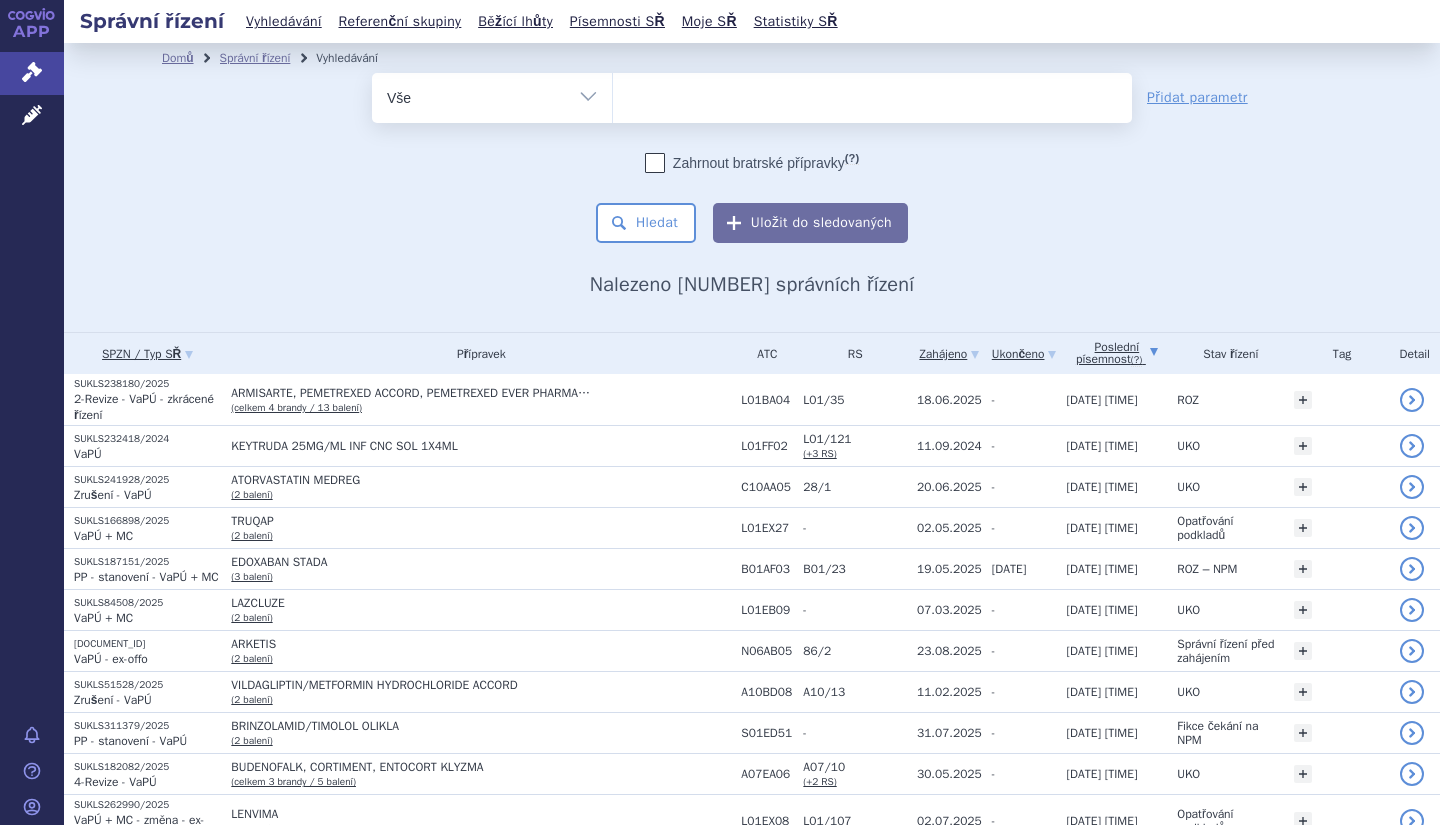 scroll, scrollTop: 0, scrollLeft: 0, axis: both 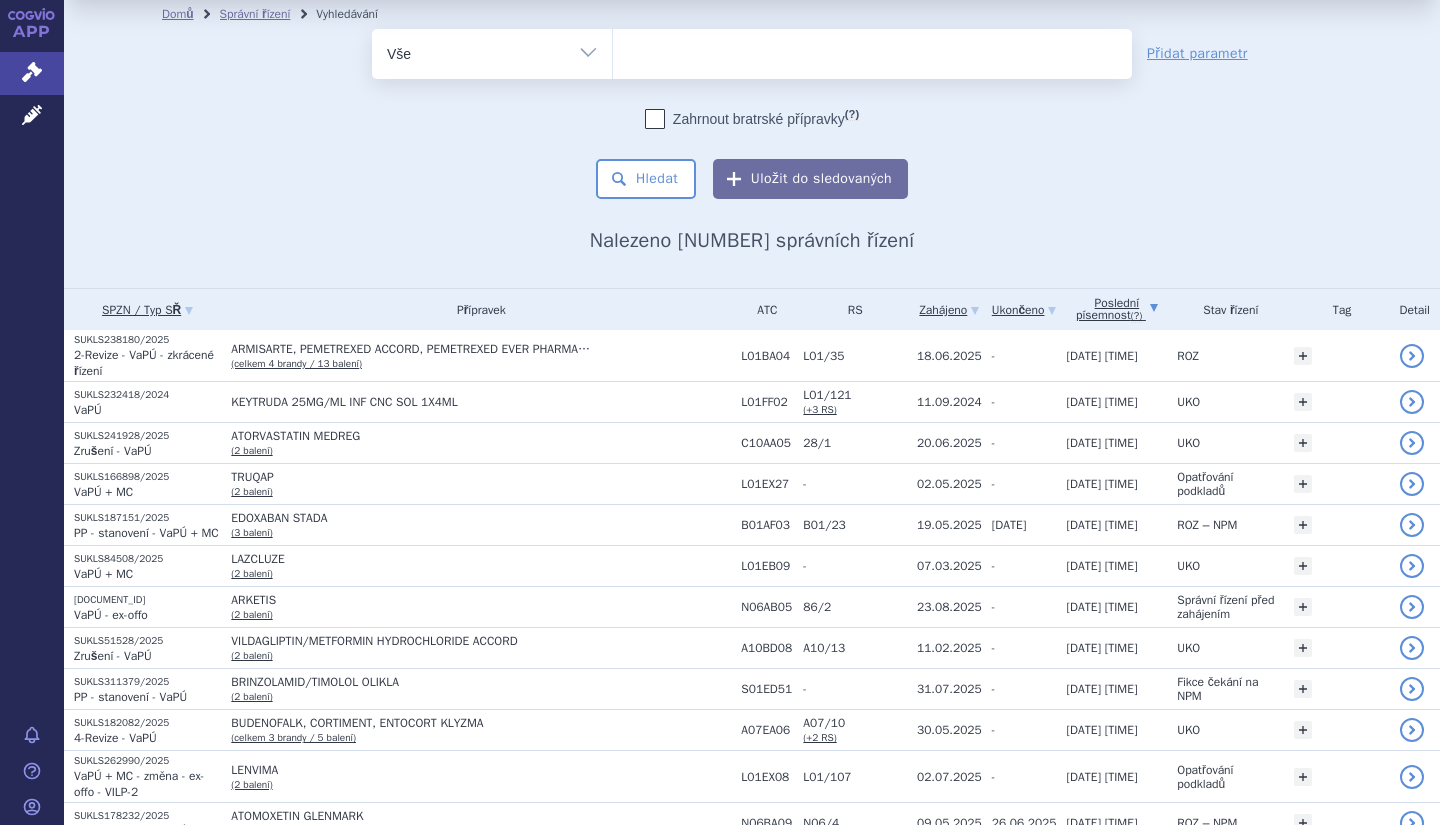 click on "odstranit
Vše
Spisová značka
Typ SŘ
(?) Hledat" at bounding box center (752, 114) 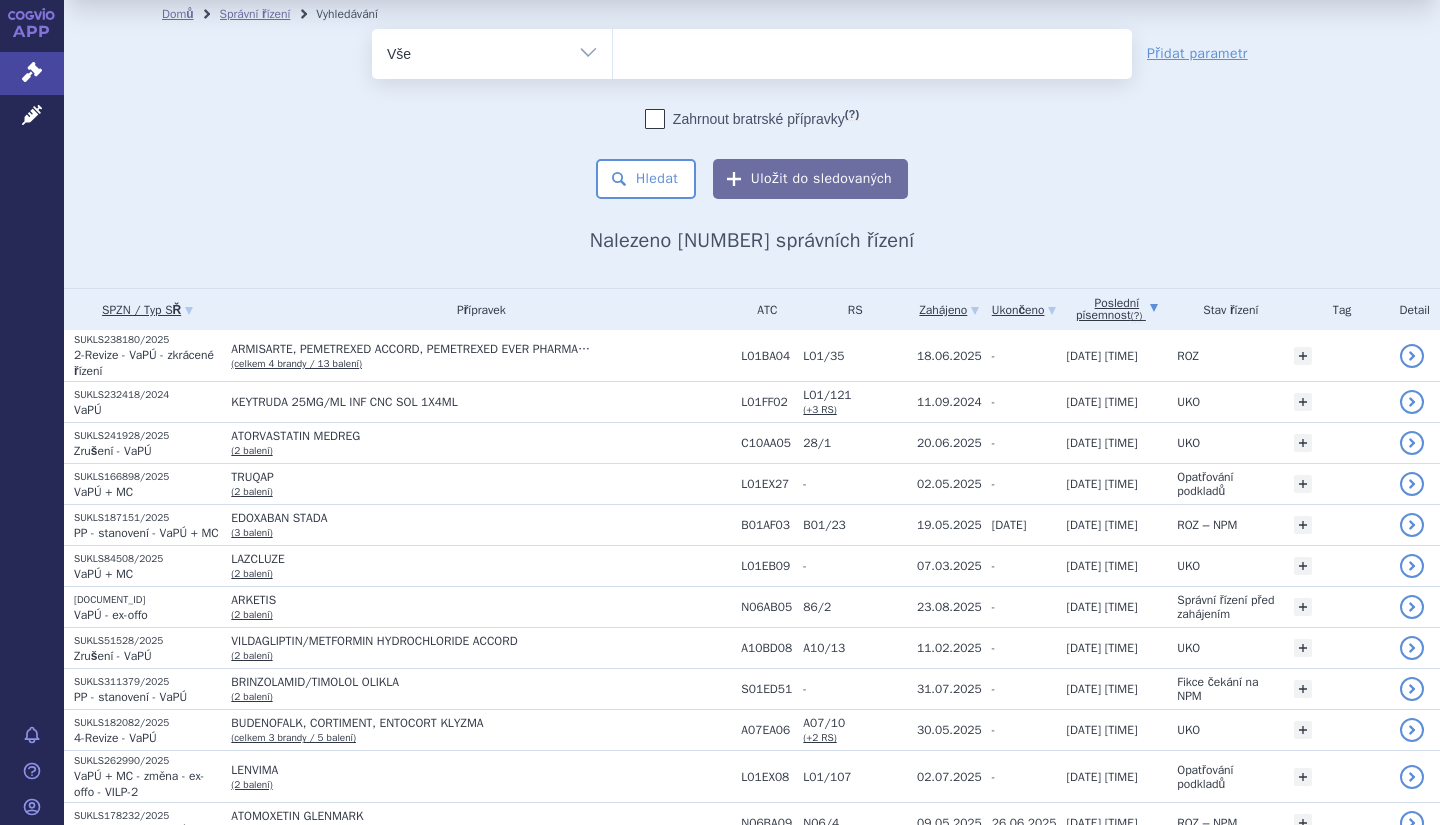 click on "Vše
Spisová značka
Typ SŘ
Přípravek/SUKL kód
Účastník/Držitel" at bounding box center (492, 51) 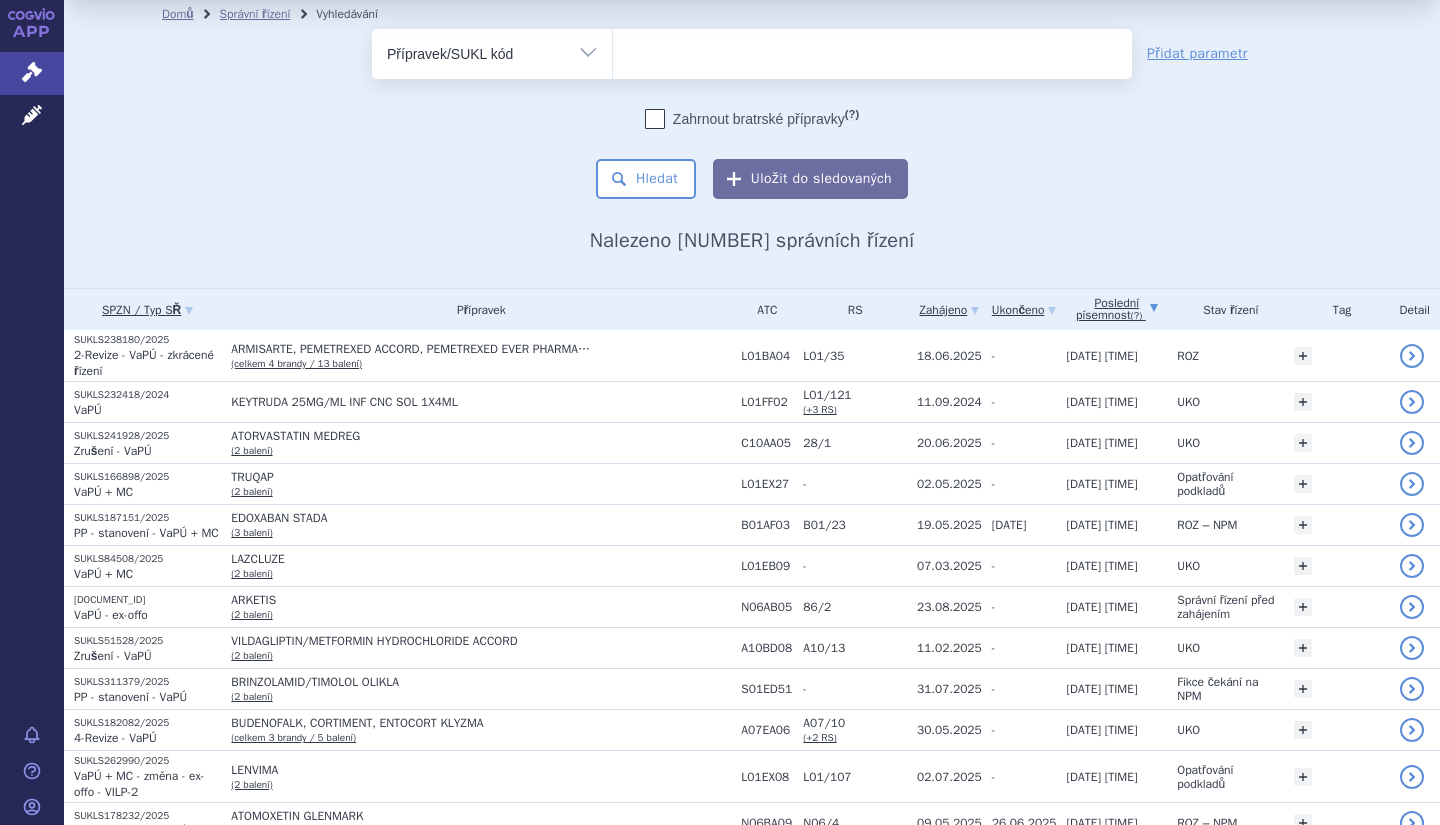 click on "Vše
Spisová značka
Typ SŘ
Přípravek/SUKL kód
Účastník/Držitel" at bounding box center [492, 51] 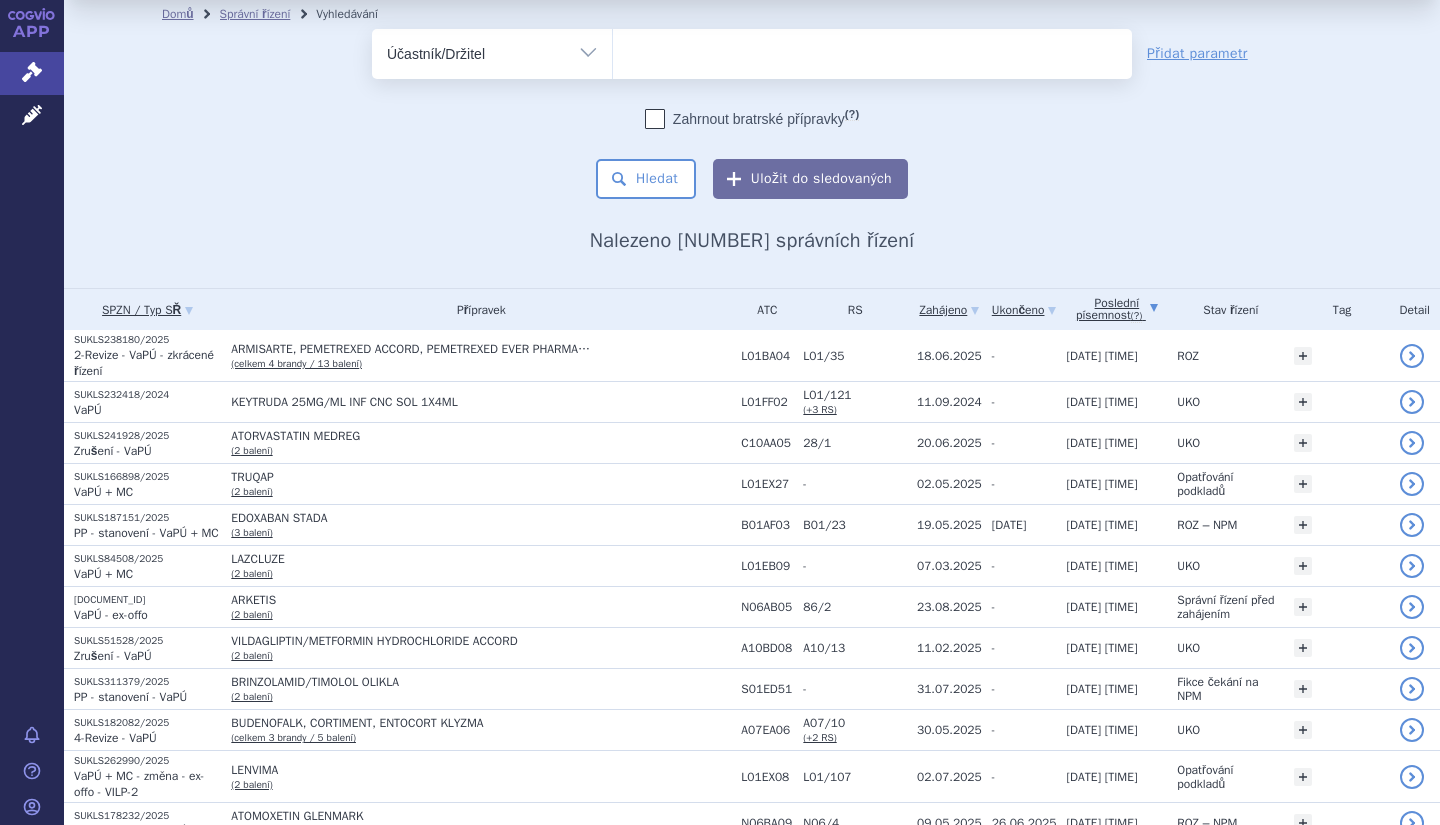click on "Vše
Spisová značka
Typ SŘ
Přípravek/SUKL kód
Účastník/Držitel" at bounding box center [492, 51] 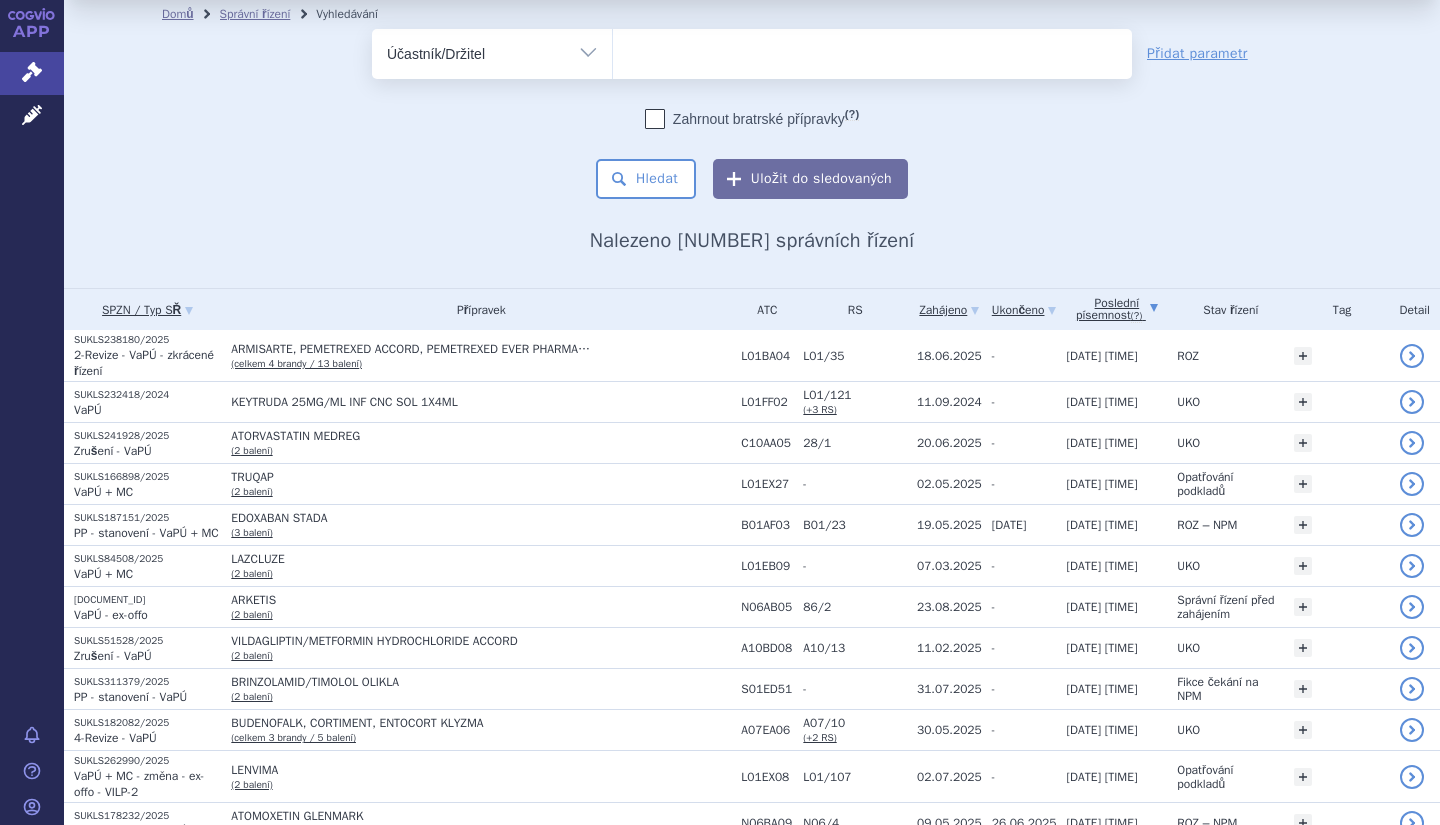 click at bounding box center (872, 50) 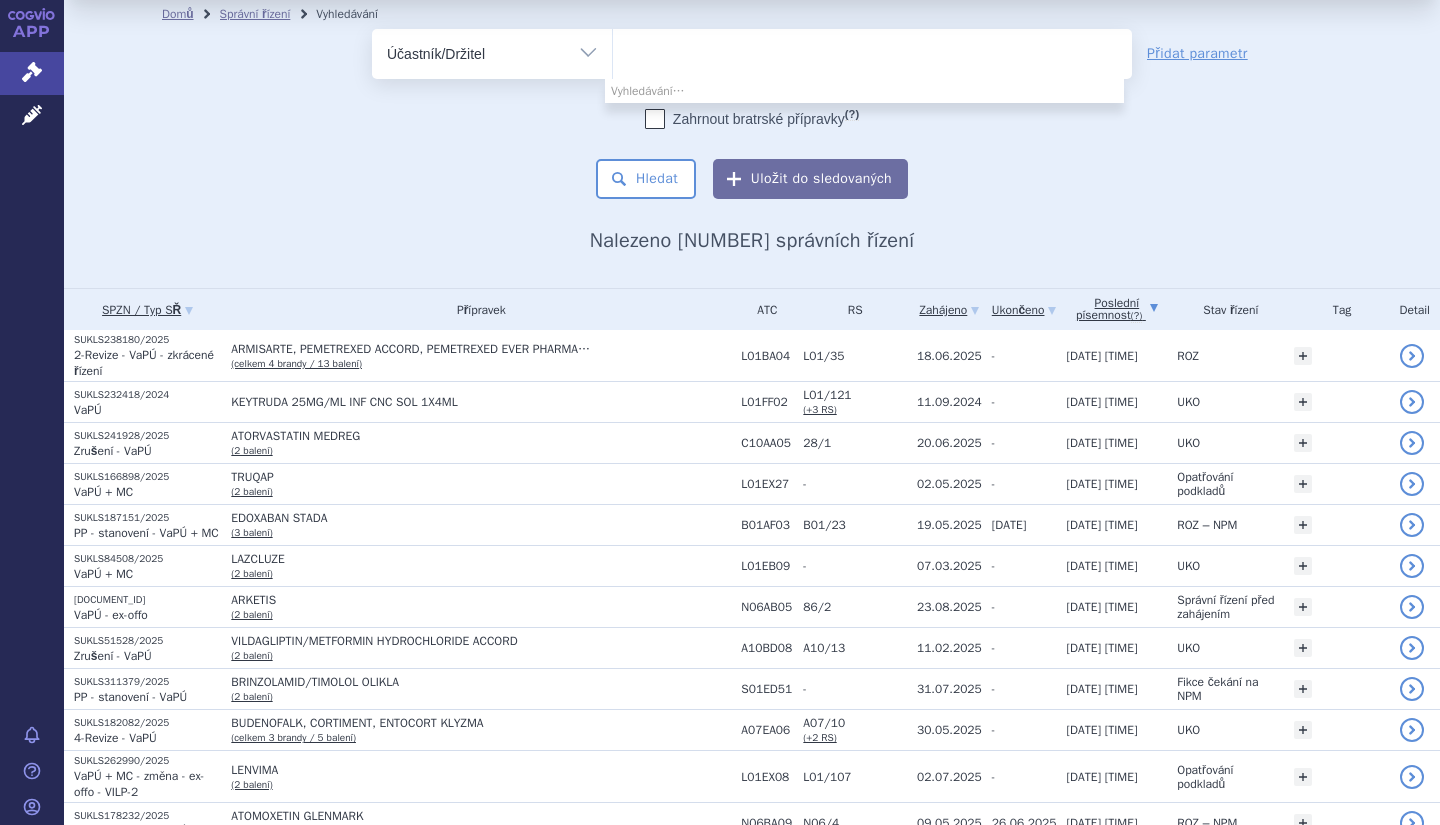 type on "a" 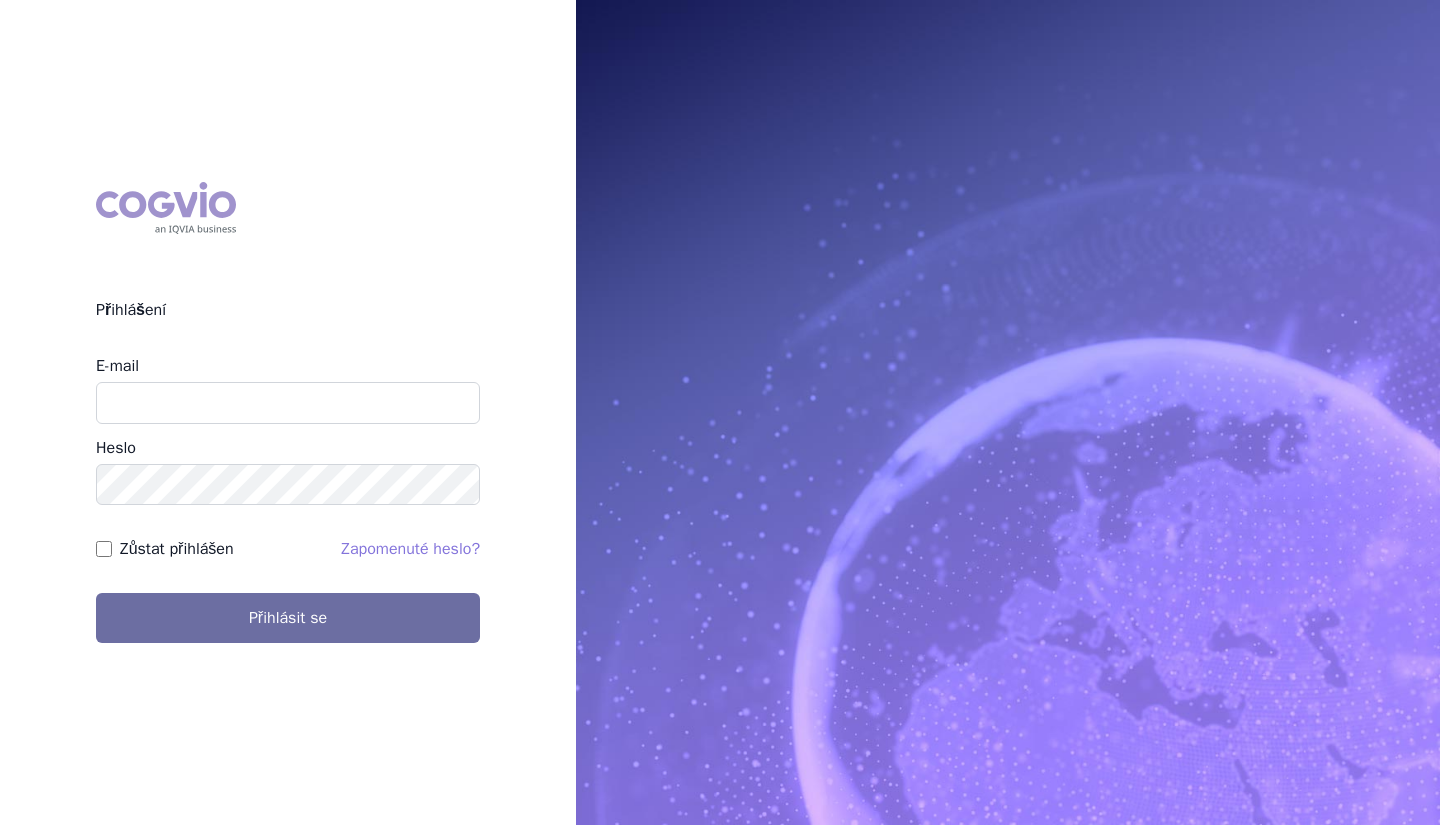scroll, scrollTop: 0, scrollLeft: 0, axis: both 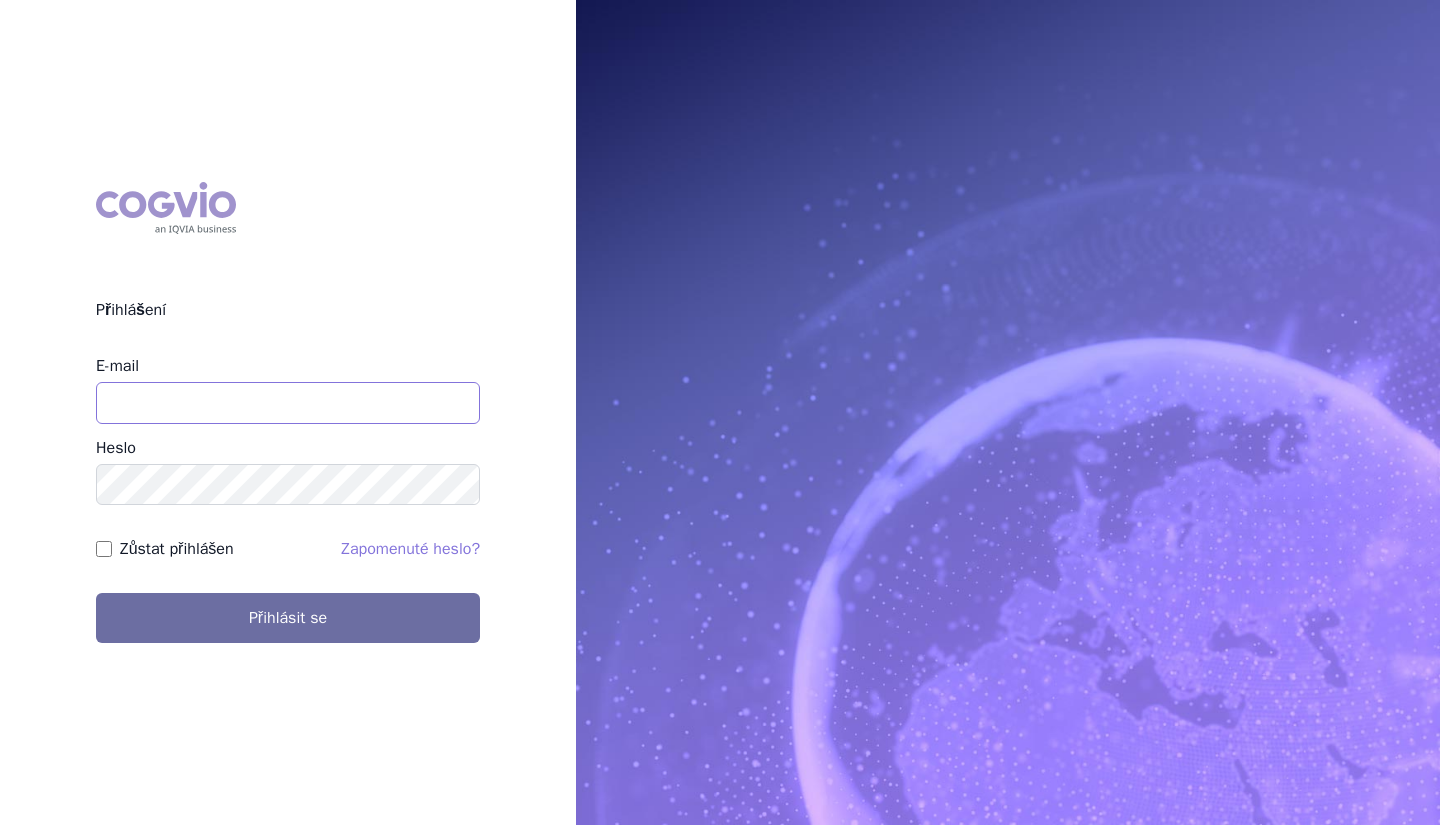 click on "E-mail" at bounding box center (288, 403) 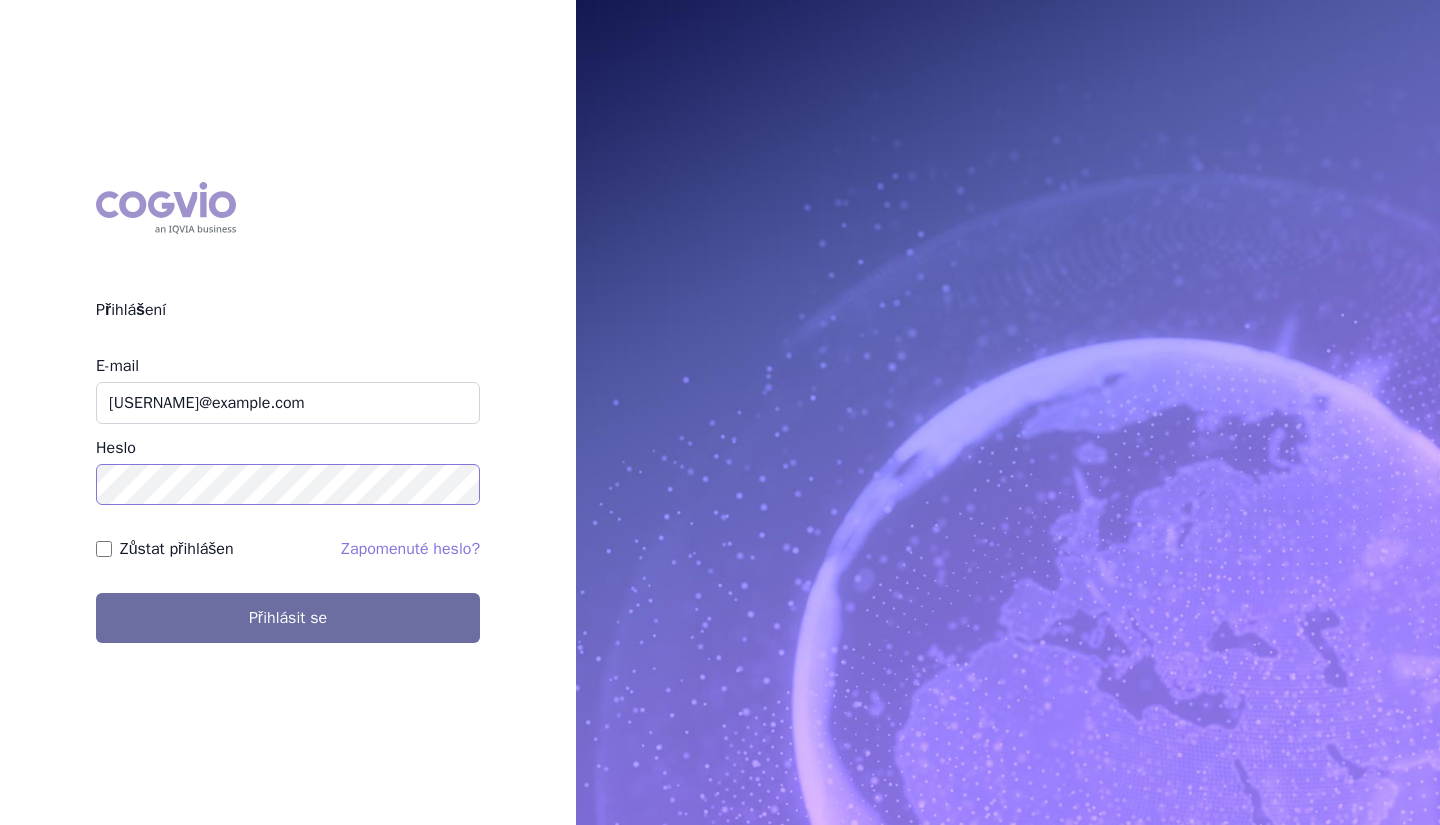 click on "Přihlásit se" at bounding box center (288, 618) 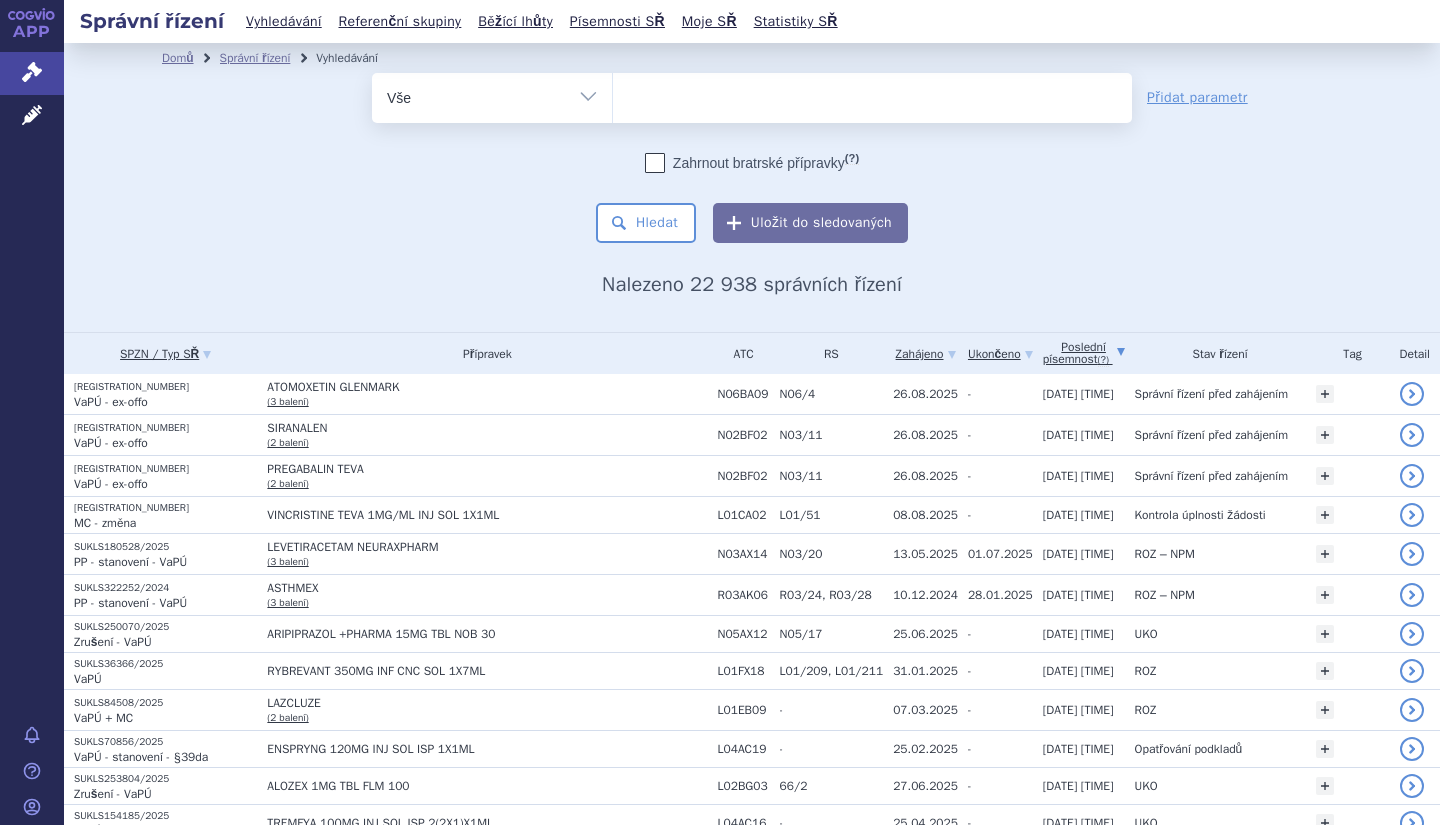 scroll, scrollTop: 0, scrollLeft: 0, axis: both 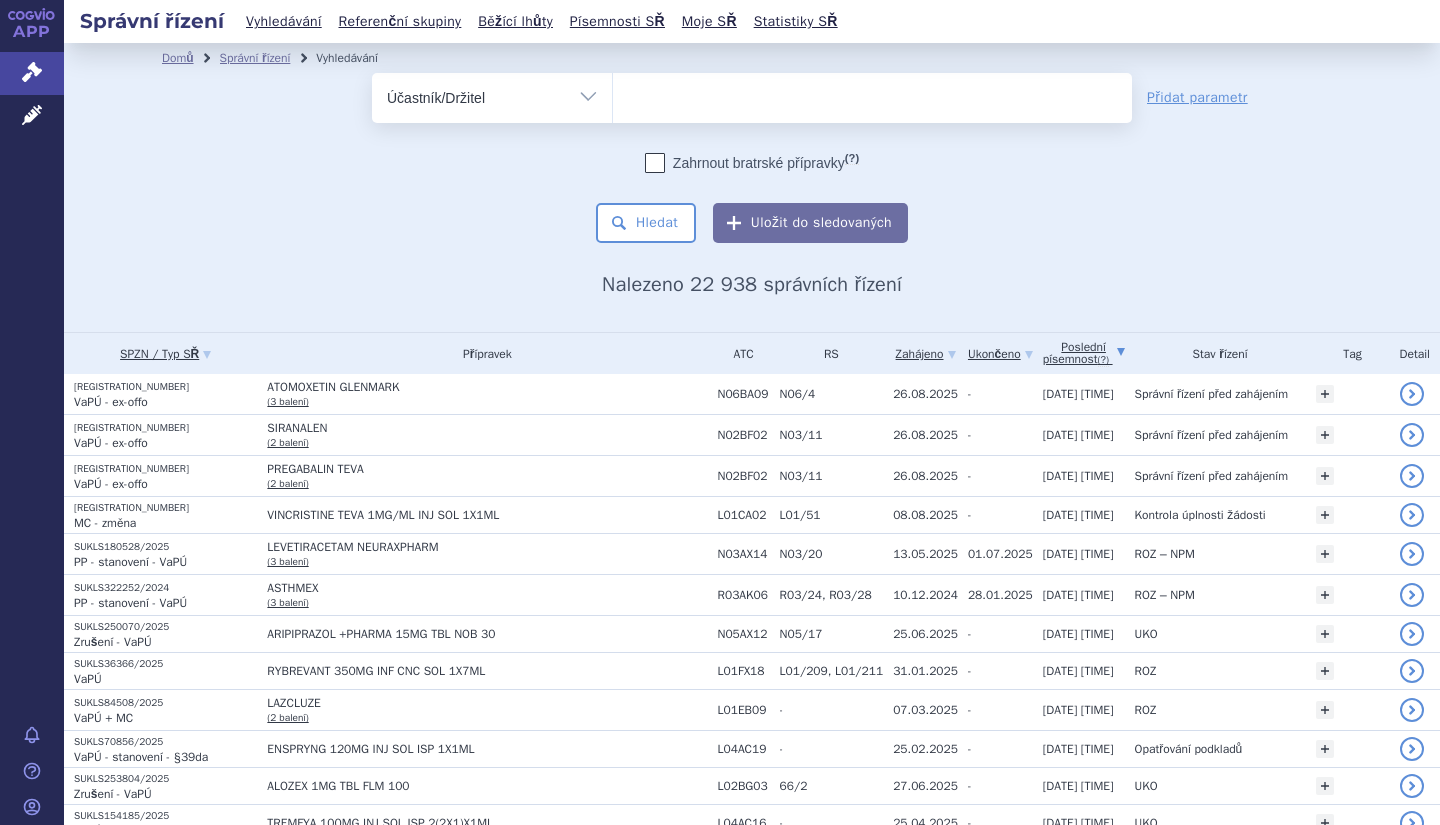 click on "Vše
Spisová značka
Typ SŘ
Přípravek/SUKL kód
Účastník/Držitel" at bounding box center (492, 95) 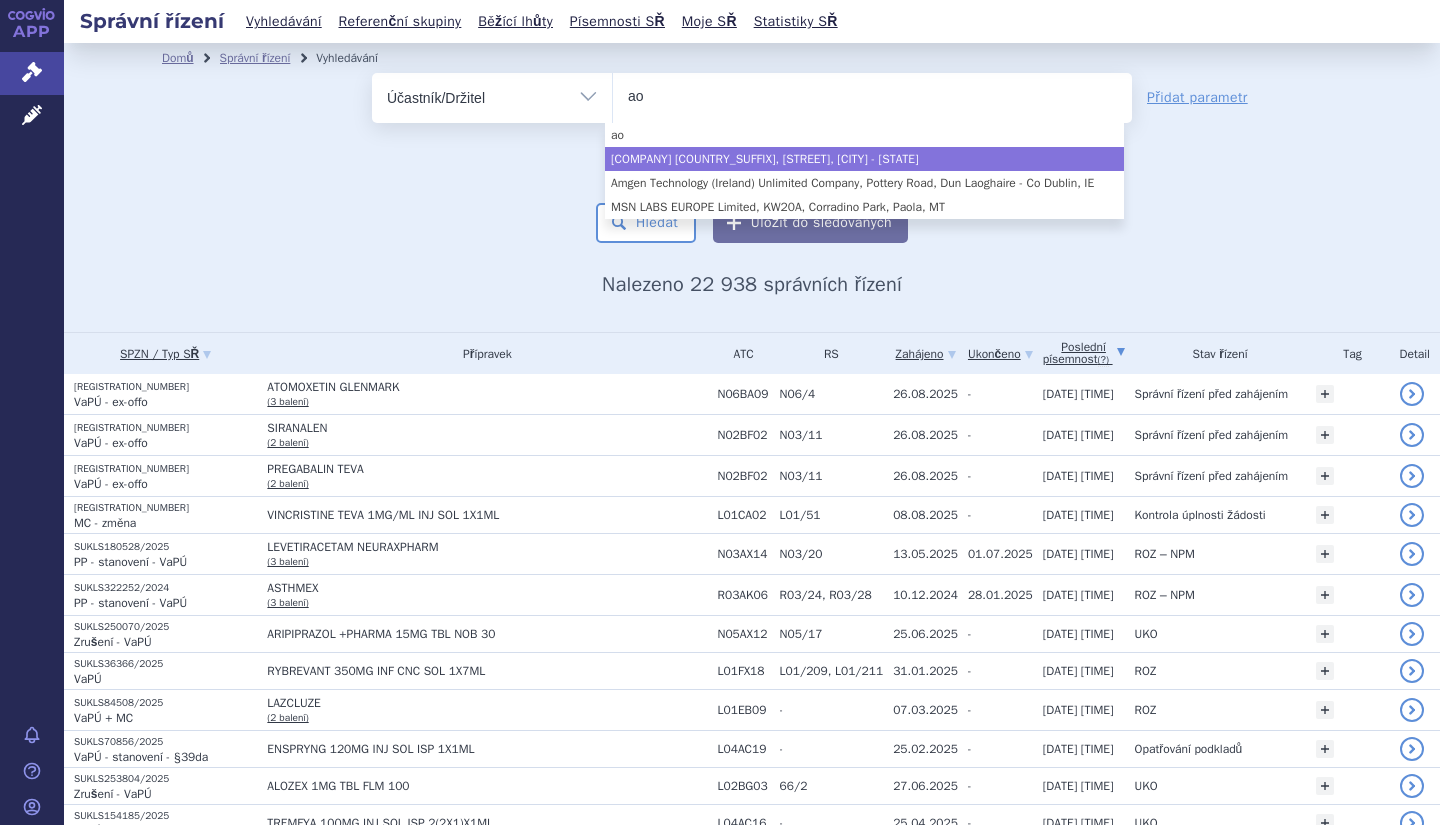 type on "a" 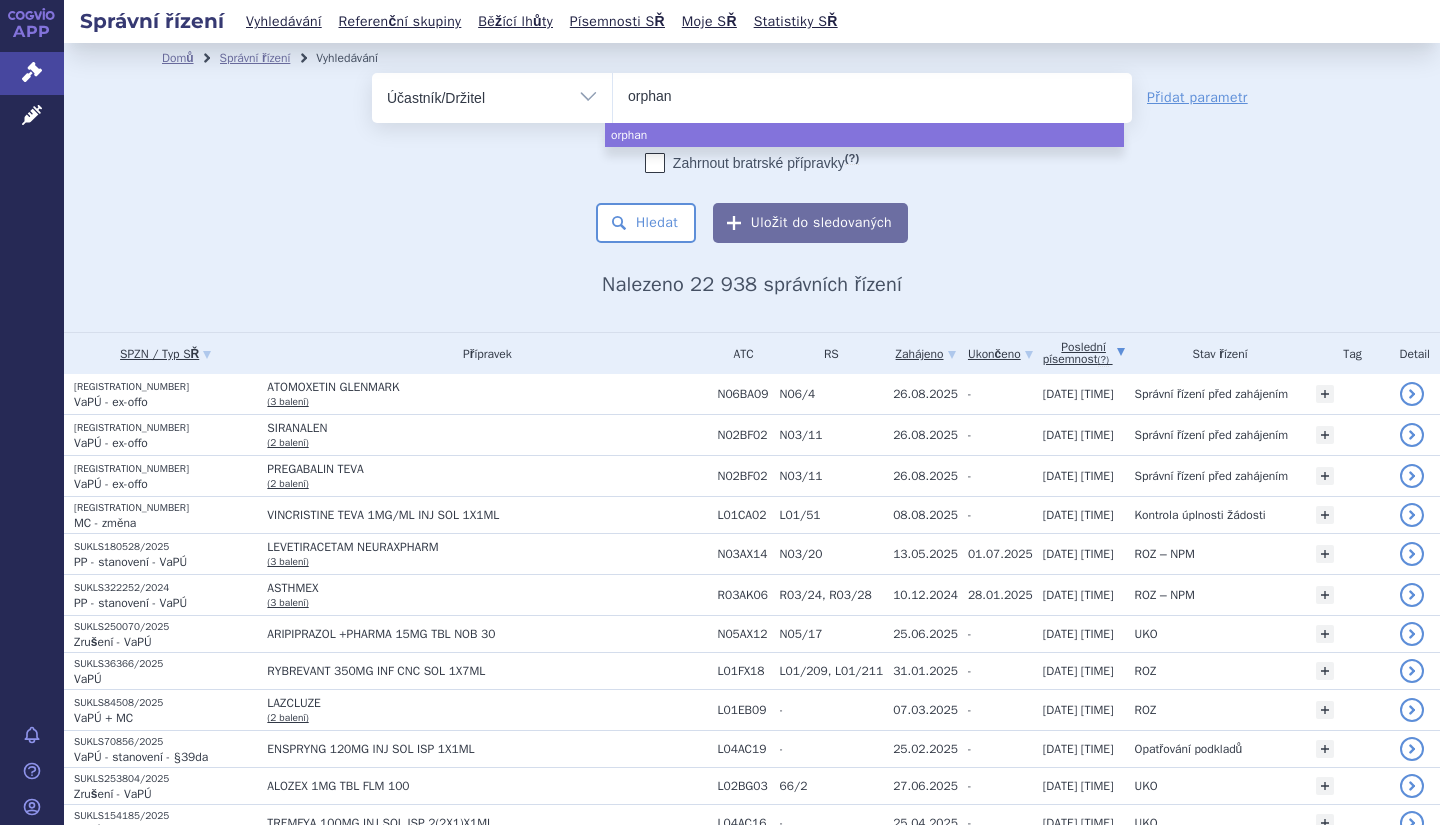type on "orphan" 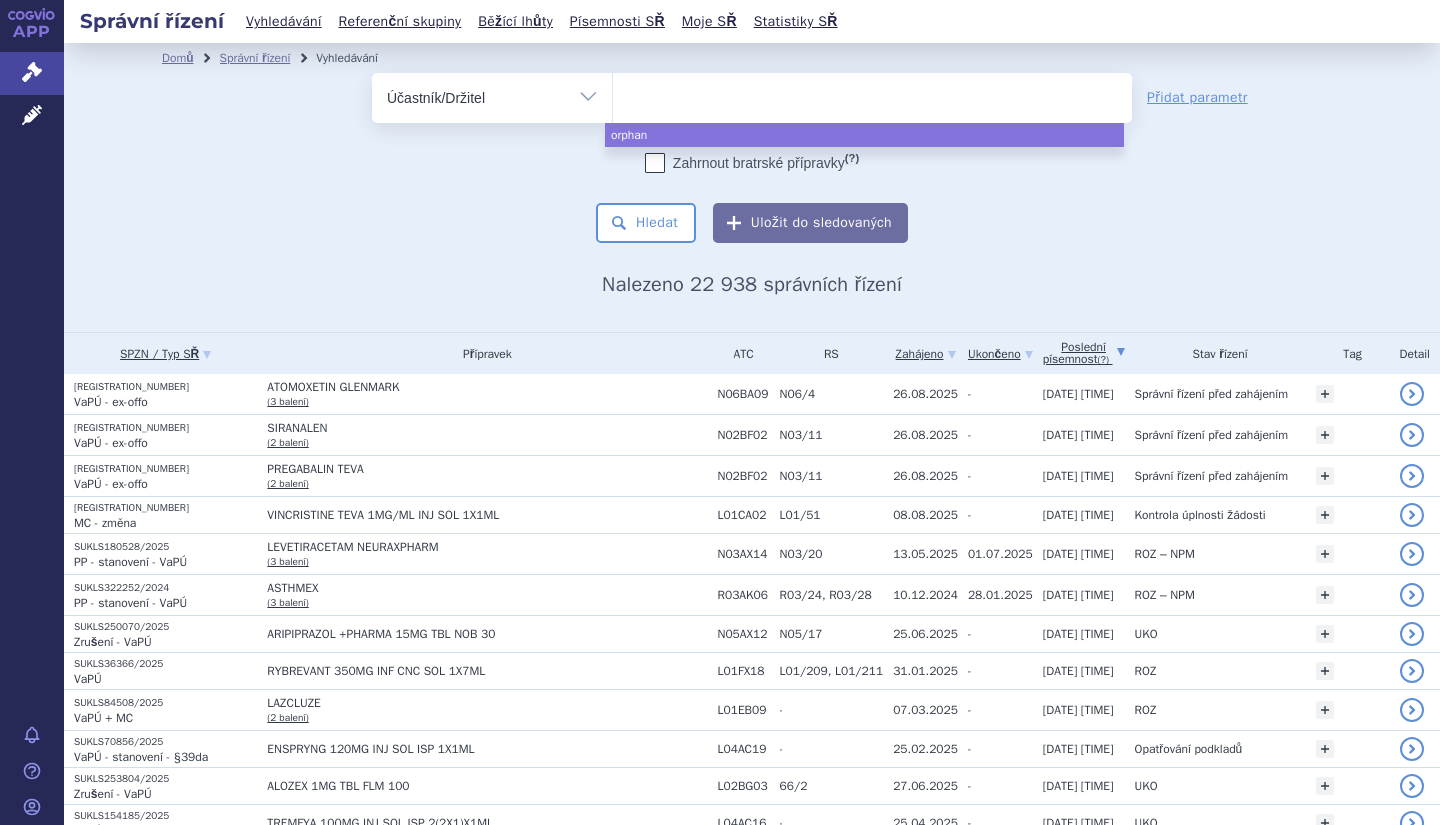 select on "orphan" 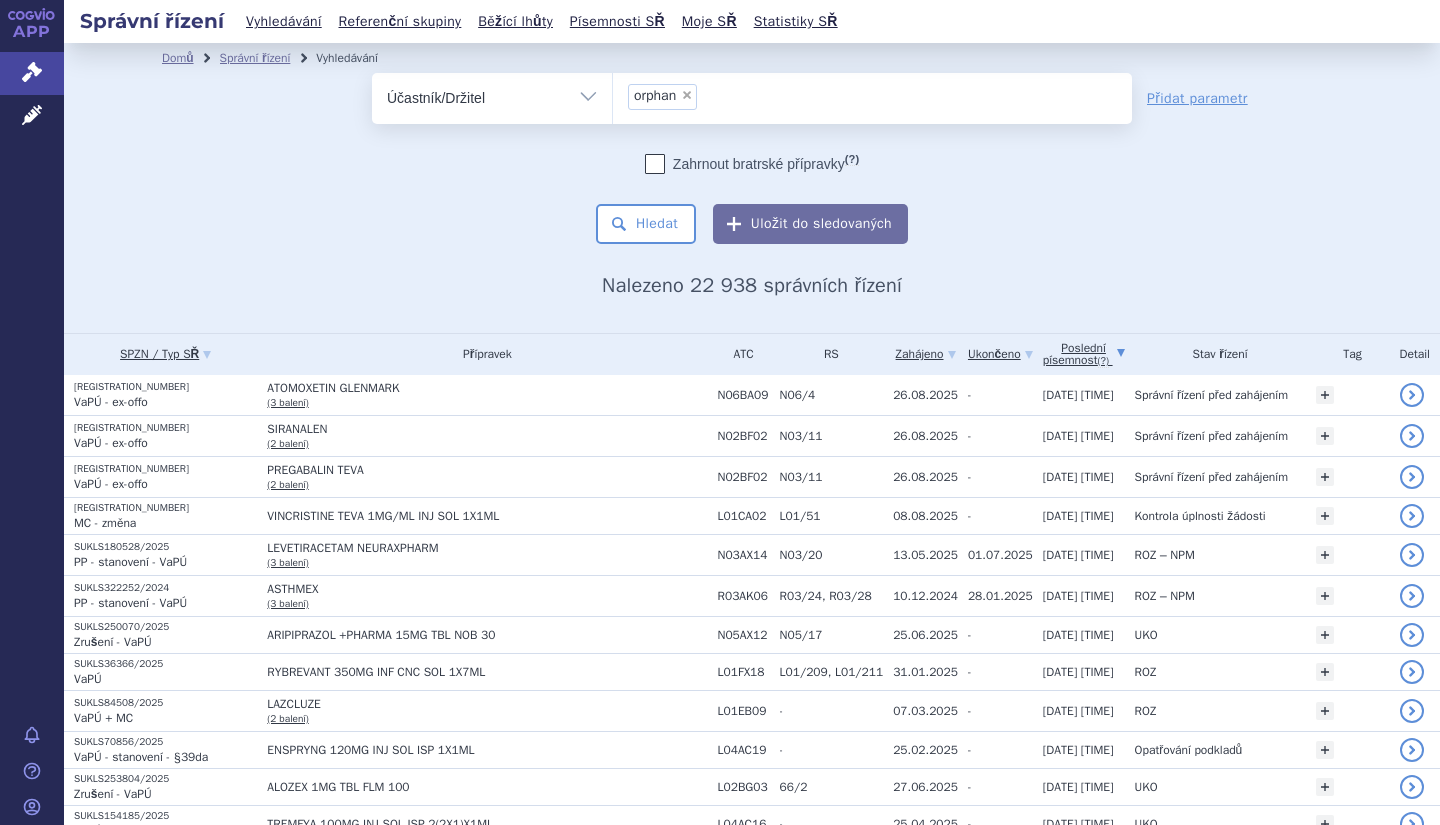 click on "odstranit
Vše
Spisová značka
Typ SŘ
Přípravek/SUKL kód
×" at bounding box center (752, 98) 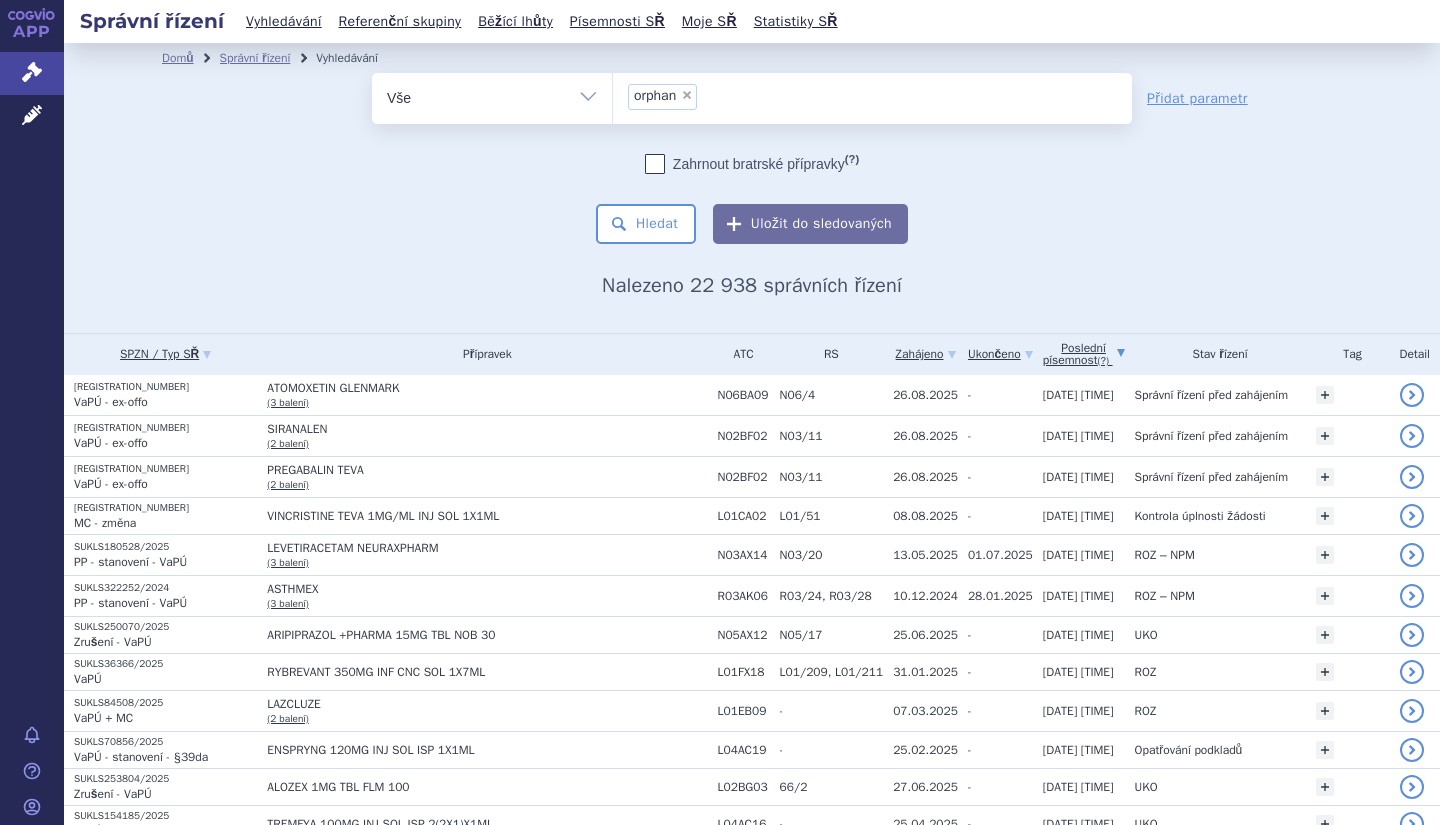 click on "Vše
Spisová značka
Typ SŘ
Přípravek/SUKL kód
Účastník/Držitel" at bounding box center (492, 95) 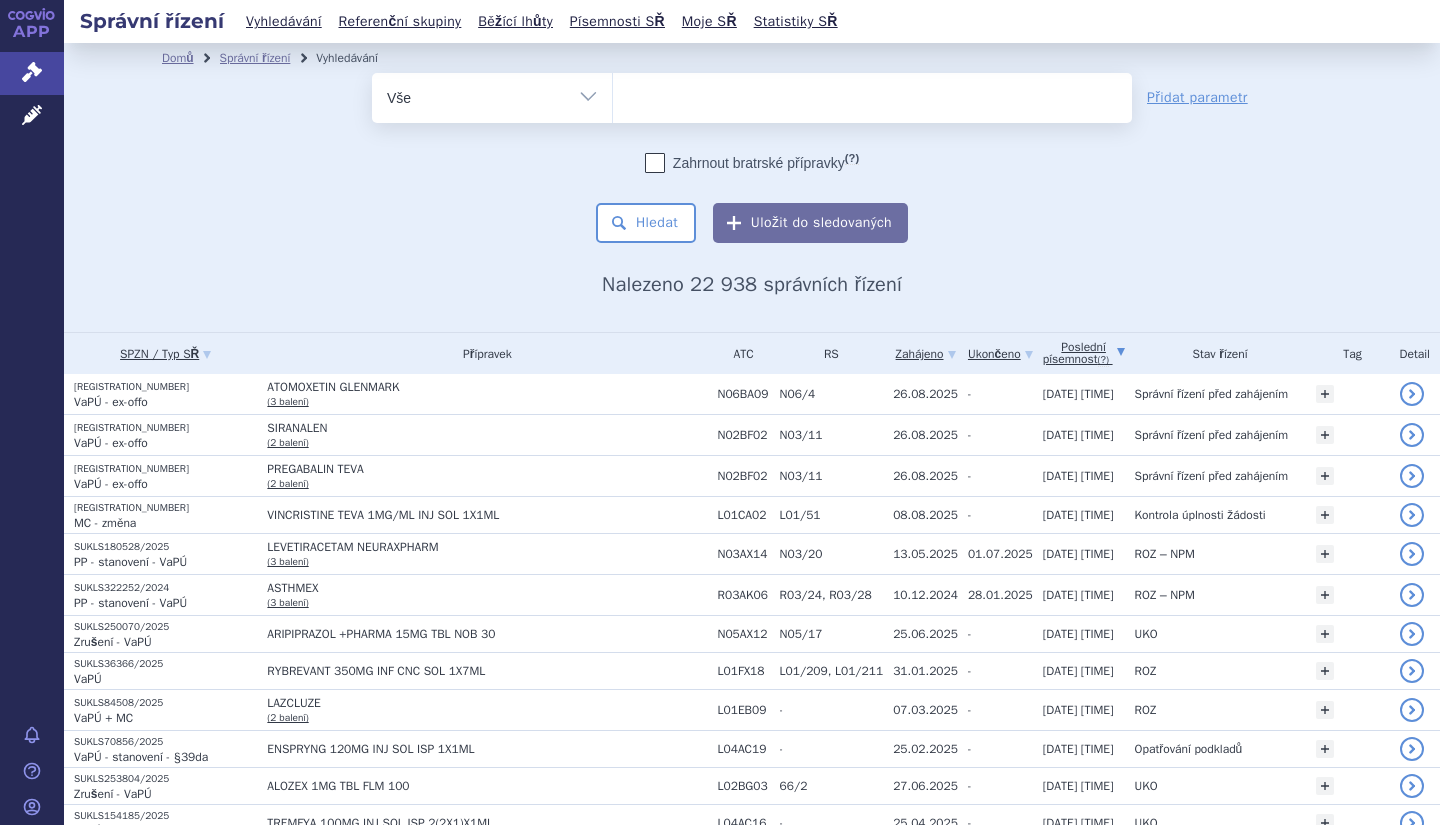 click at bounding box center (872, 94) 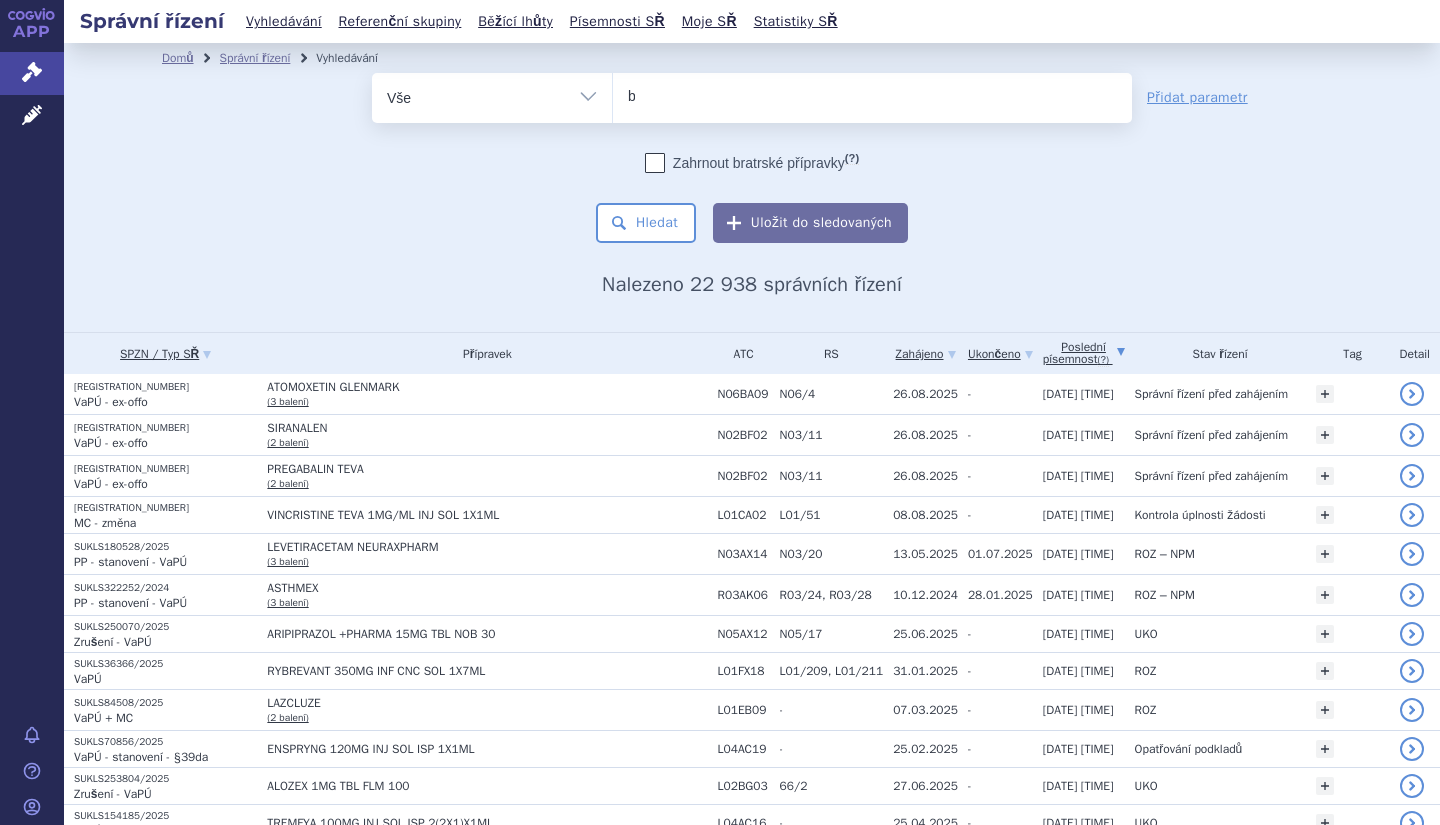 type on "be" 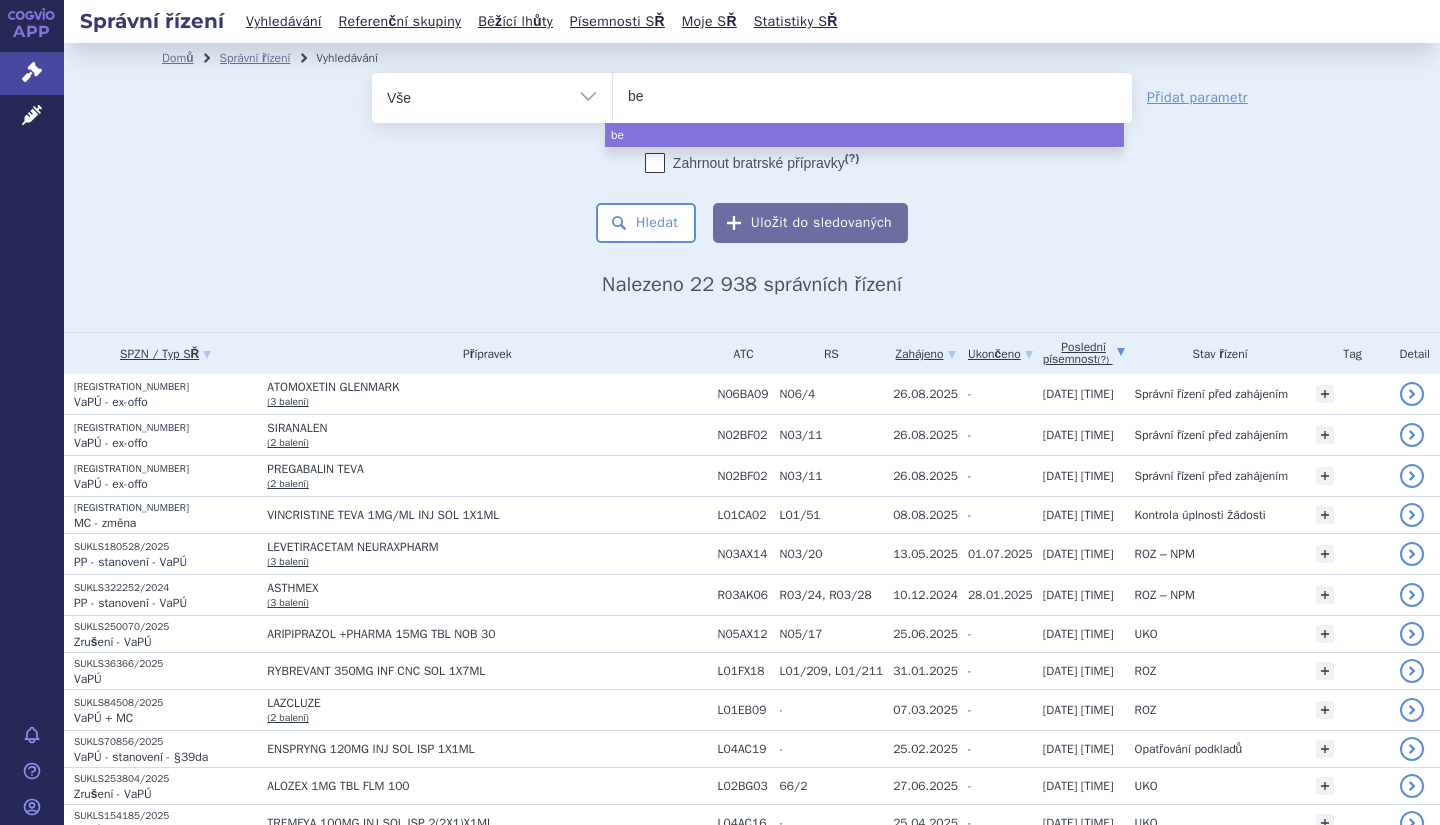 type on "bes" 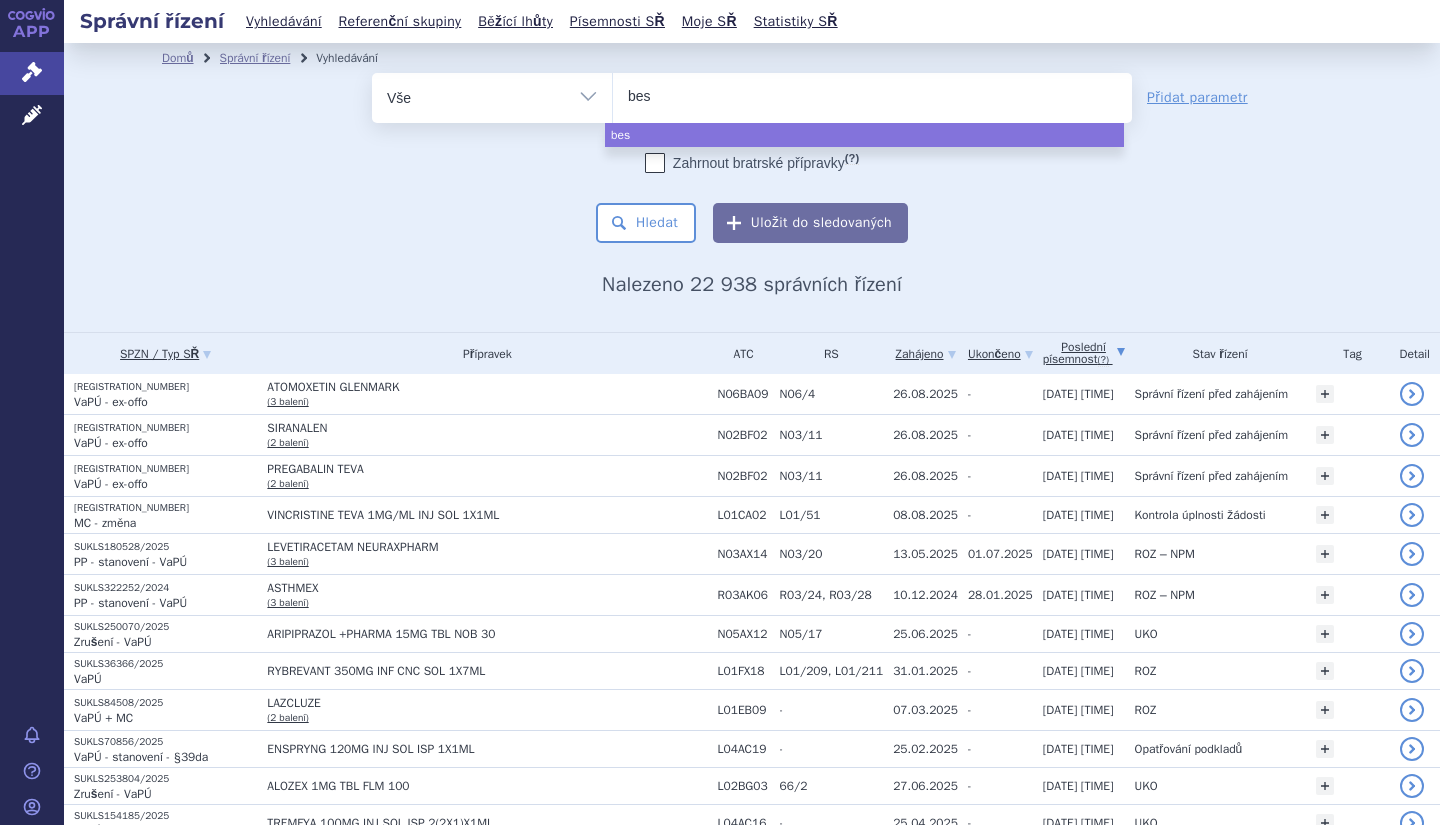 type on "besr" 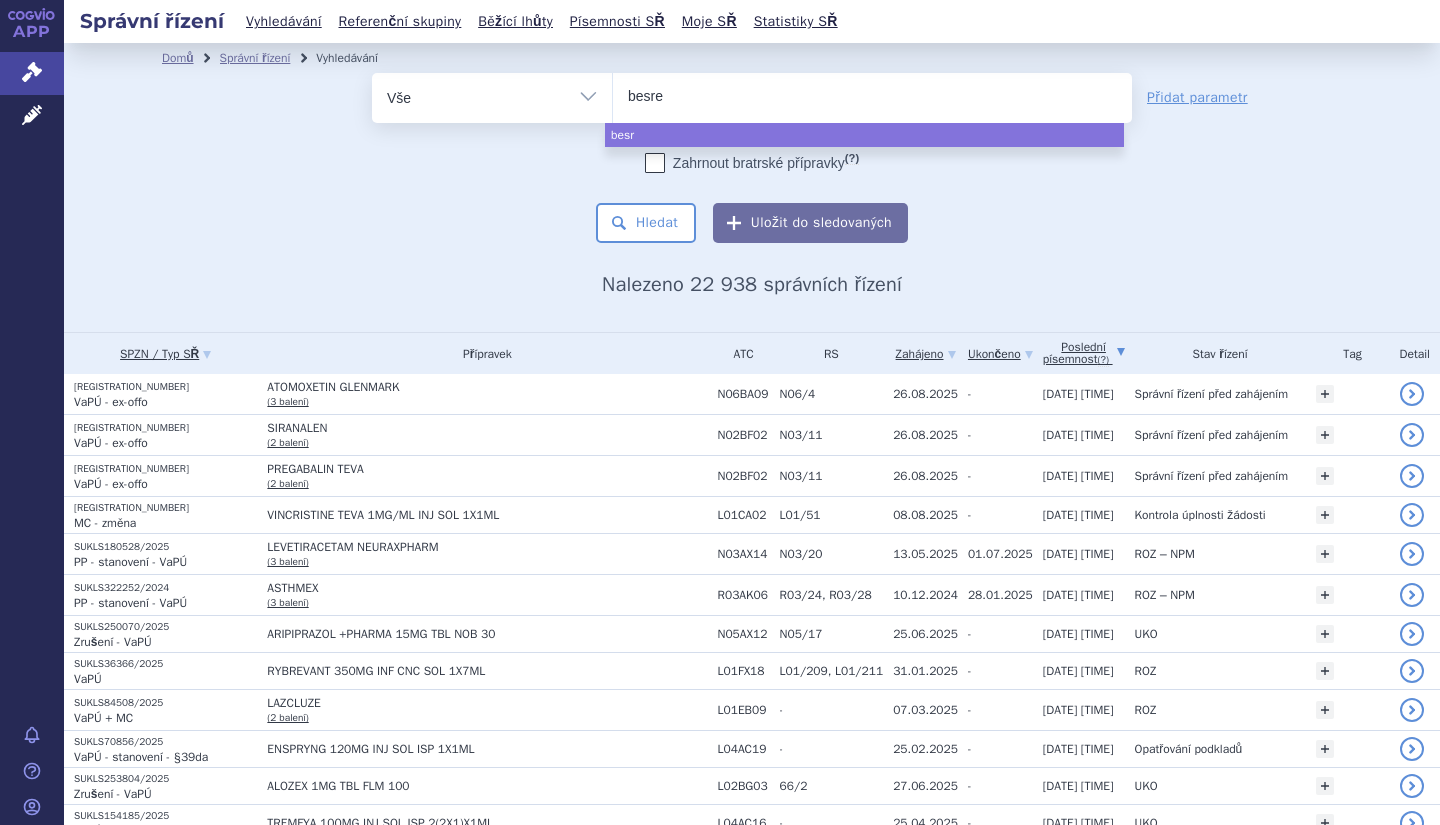 type on "besrem" 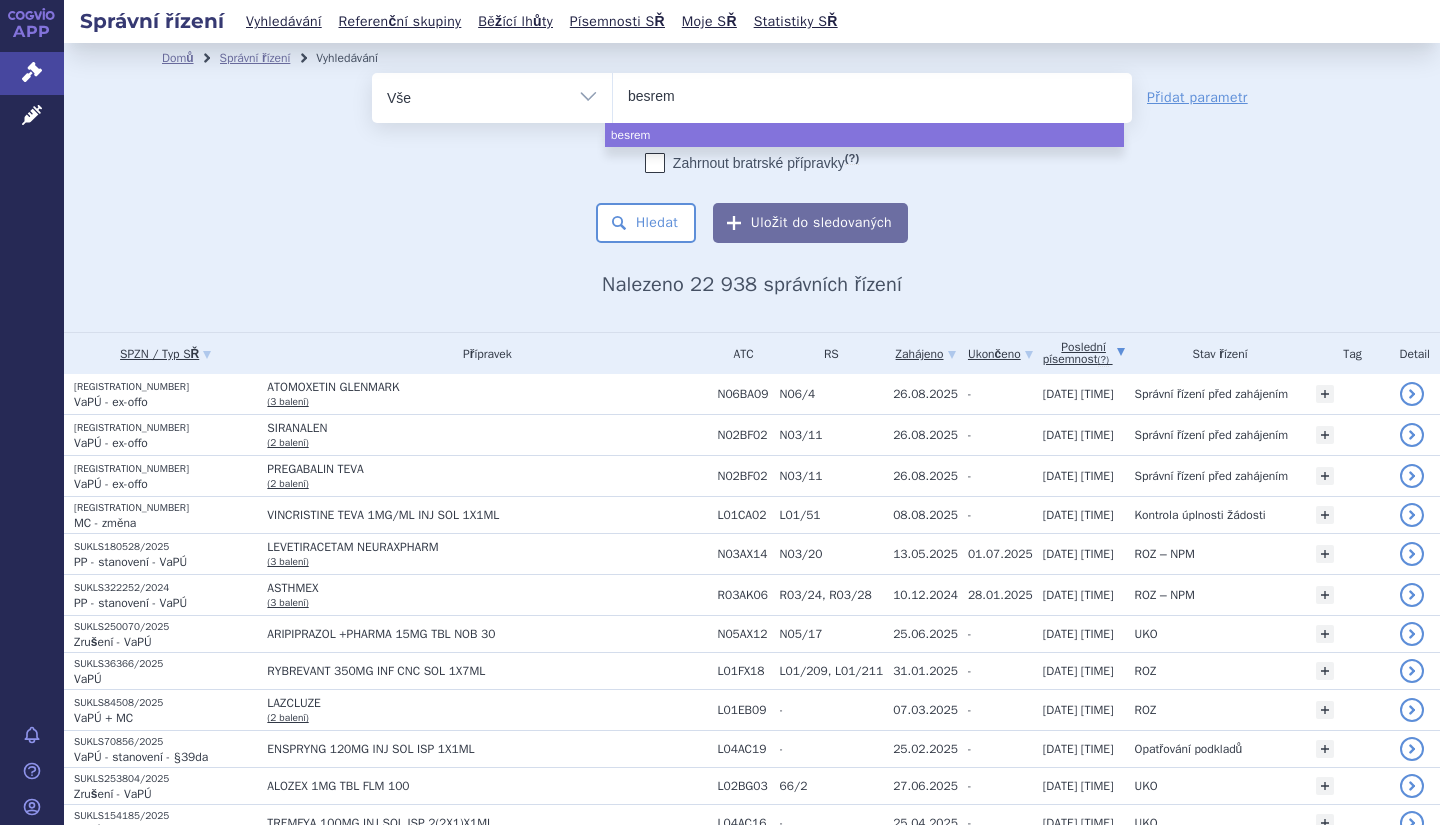 type on "besremi" 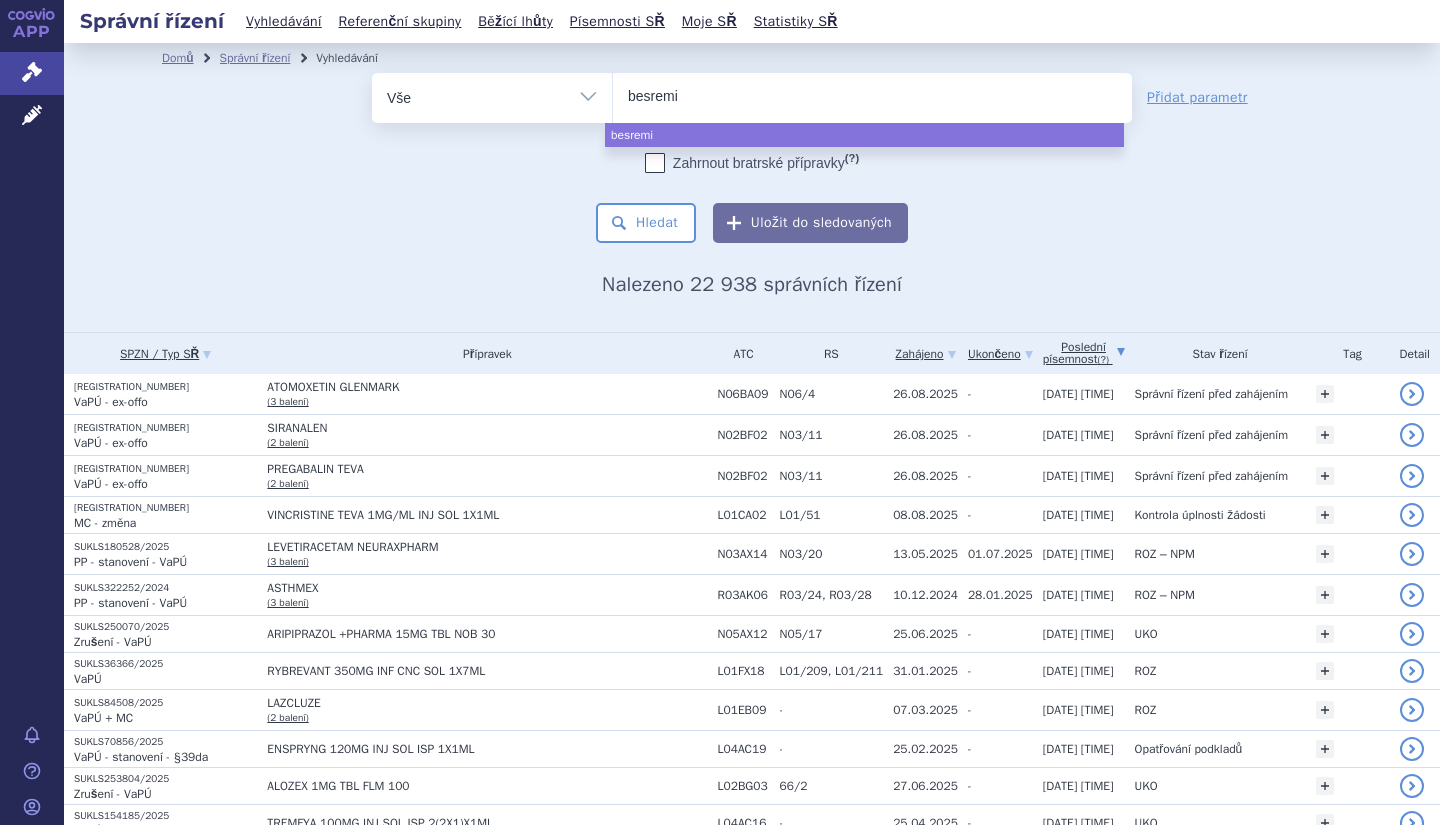 select on "besremi" 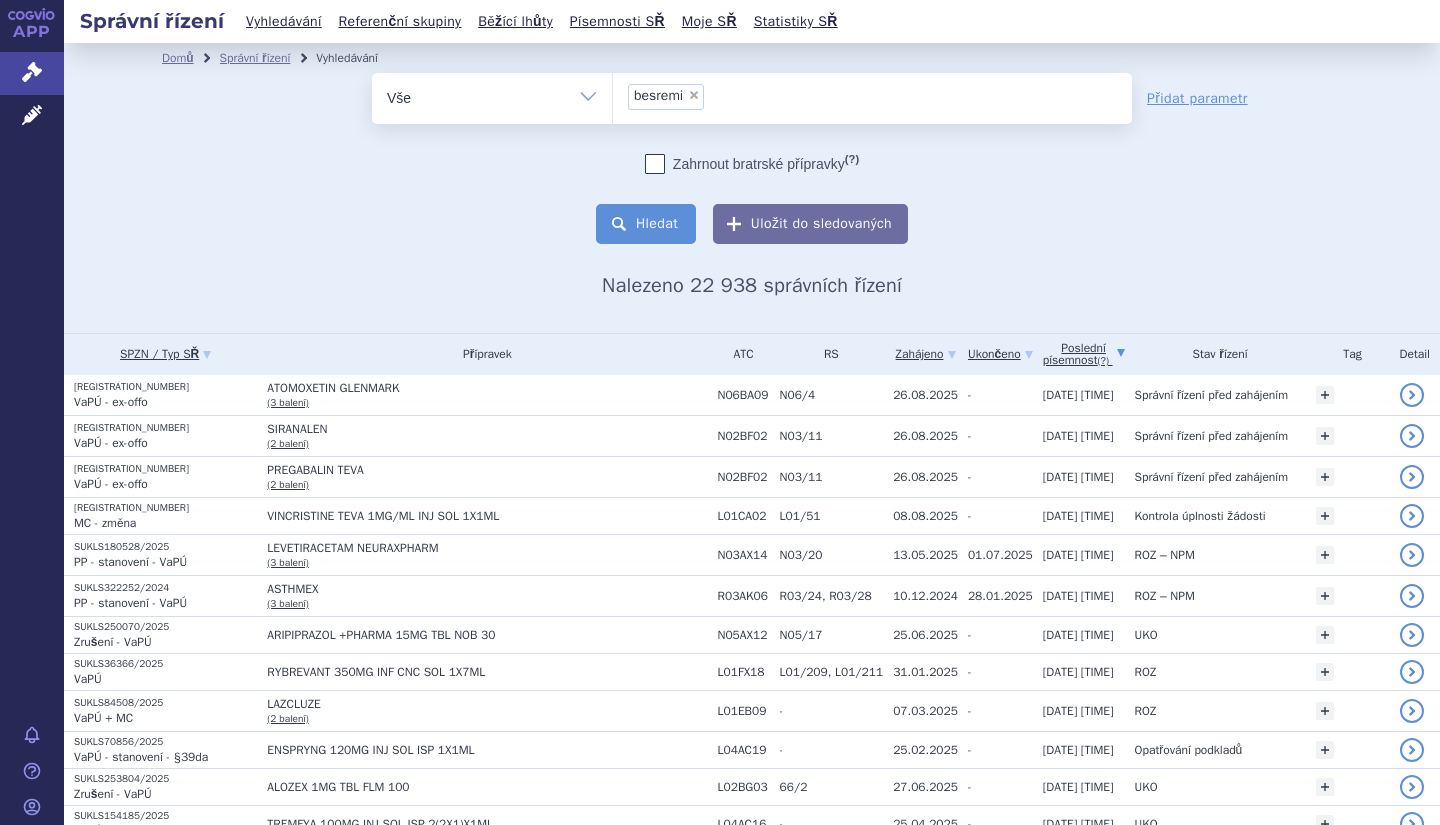click on "Hledat" at bounding box center [646, 224] 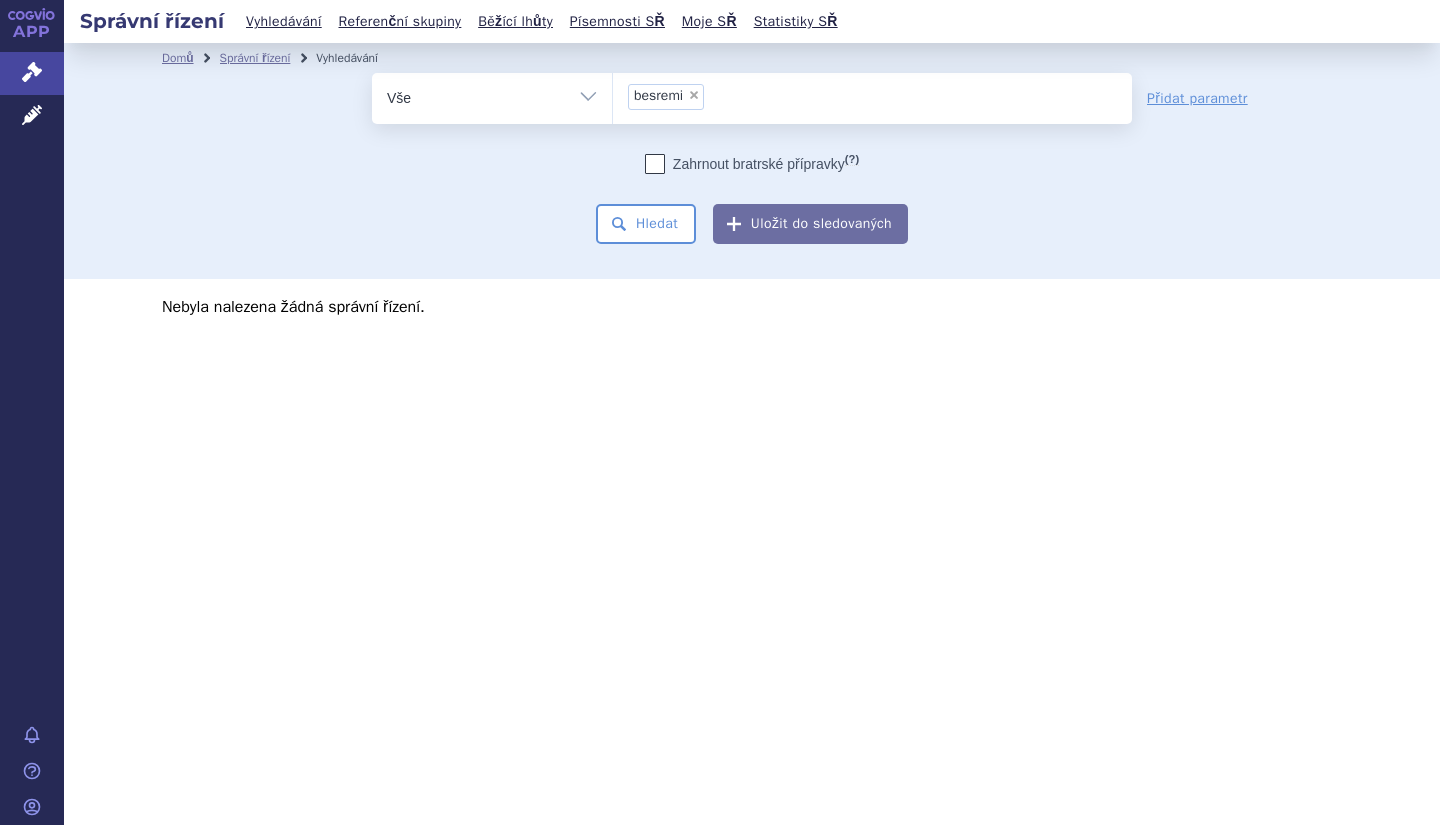 scroll, scrollTop: 0, scrollLeft: 0, axis: both 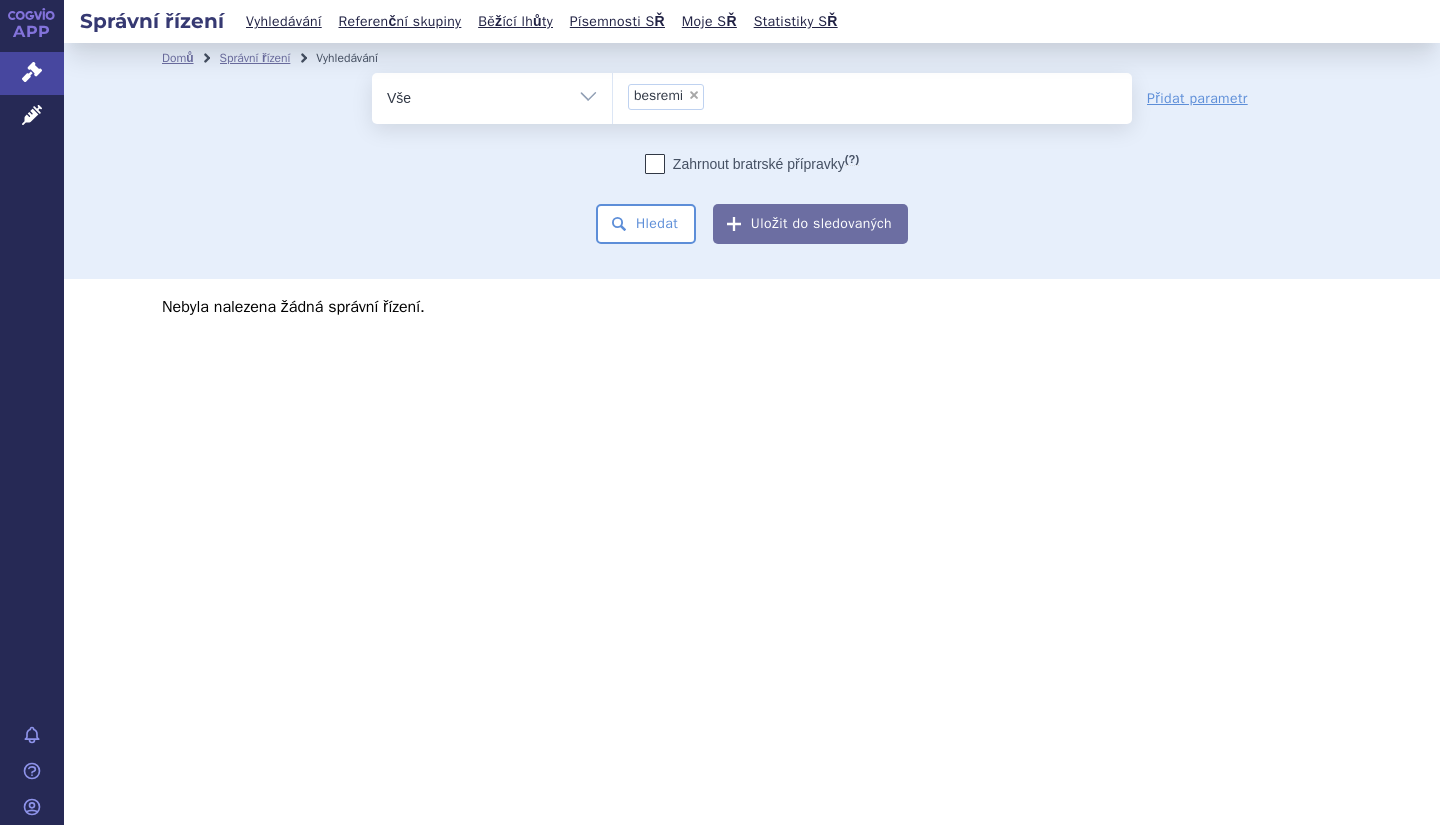 click on "×" at bounding box center [694, 95] 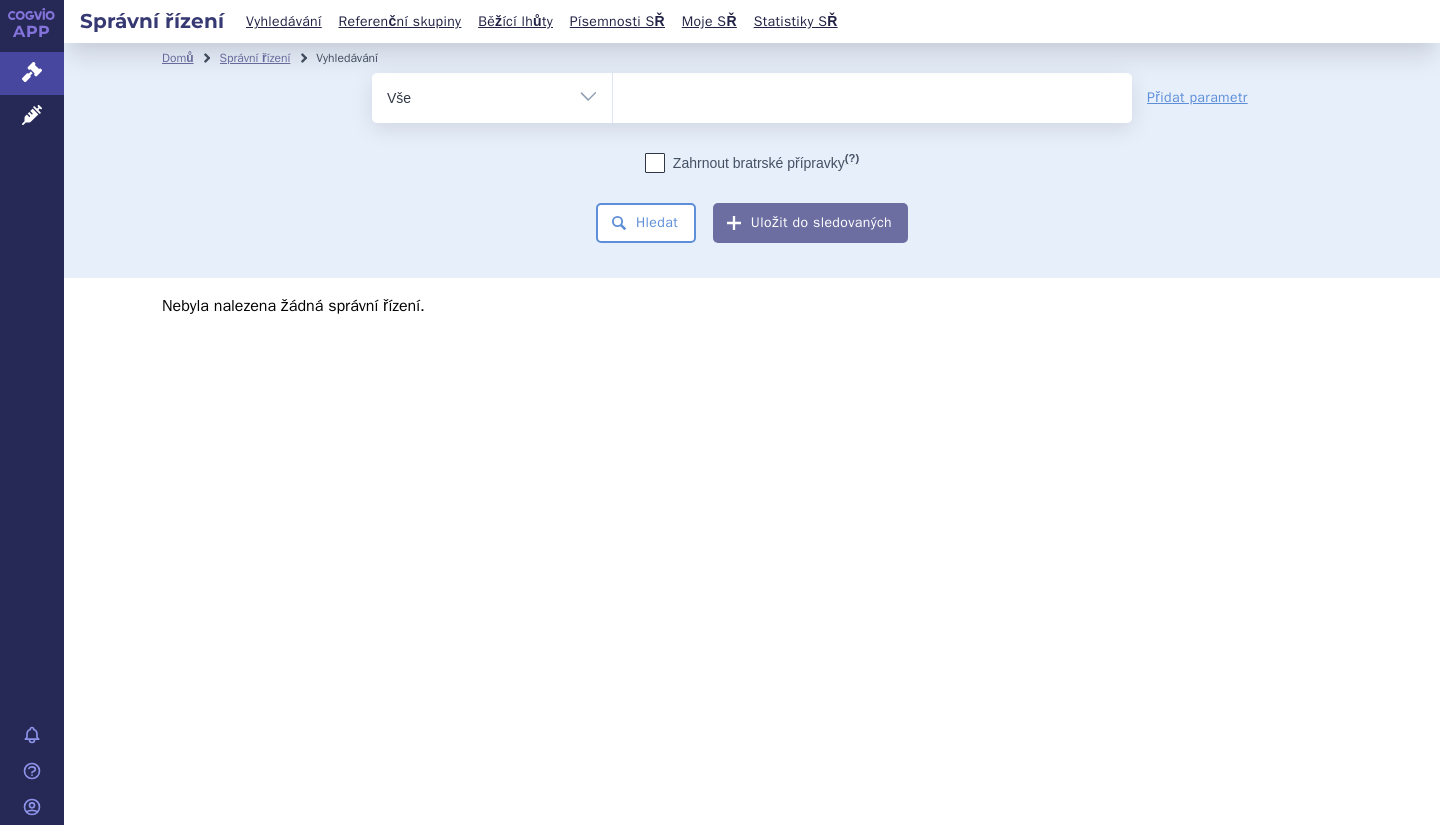 click on "Vše
Spisová značka
Typ SŘ
Přípravek/SUKL kód
Účastník/Držitel" at bounding box center (492, 95) 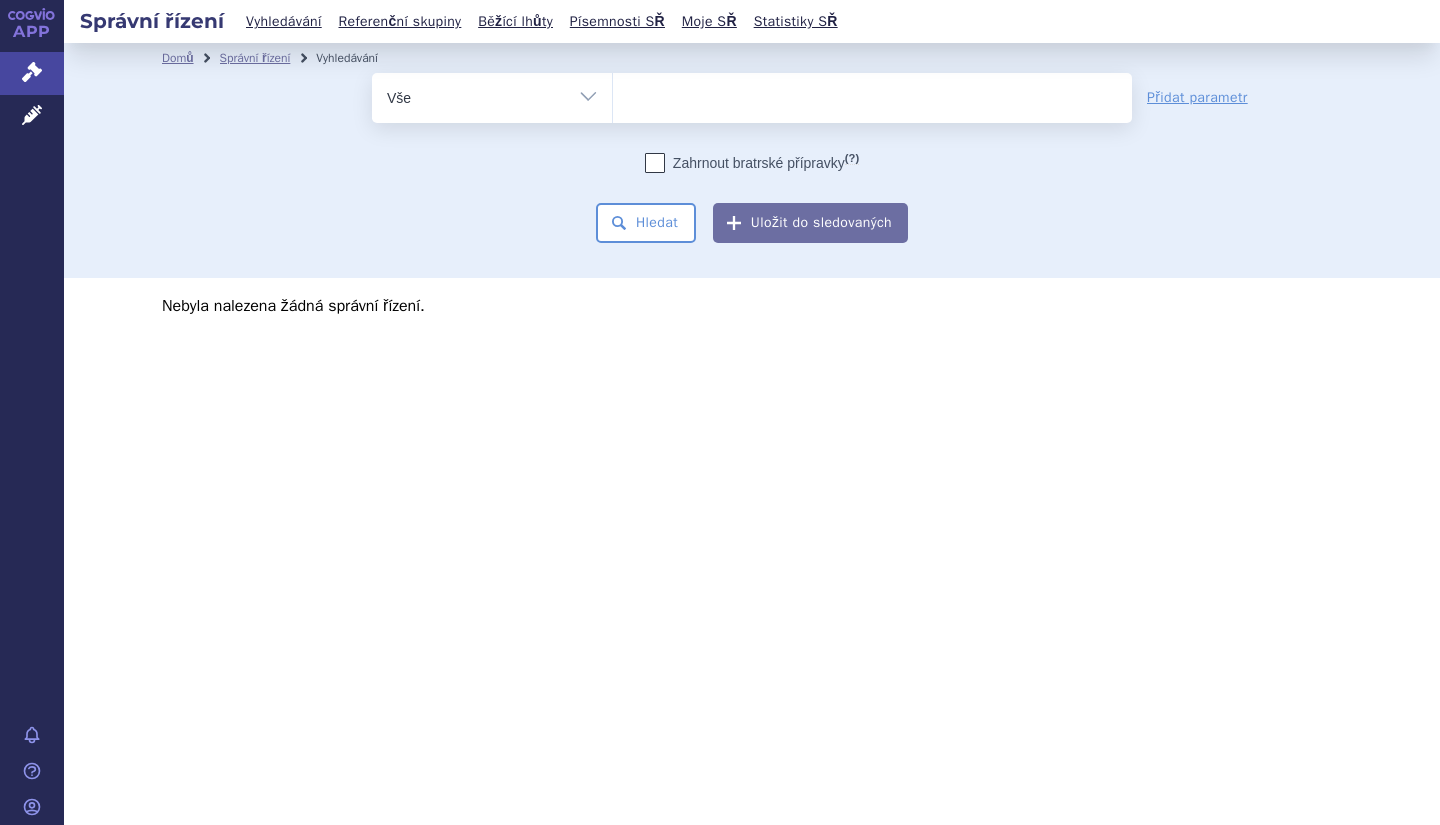 click at bounding box center (872, 94) 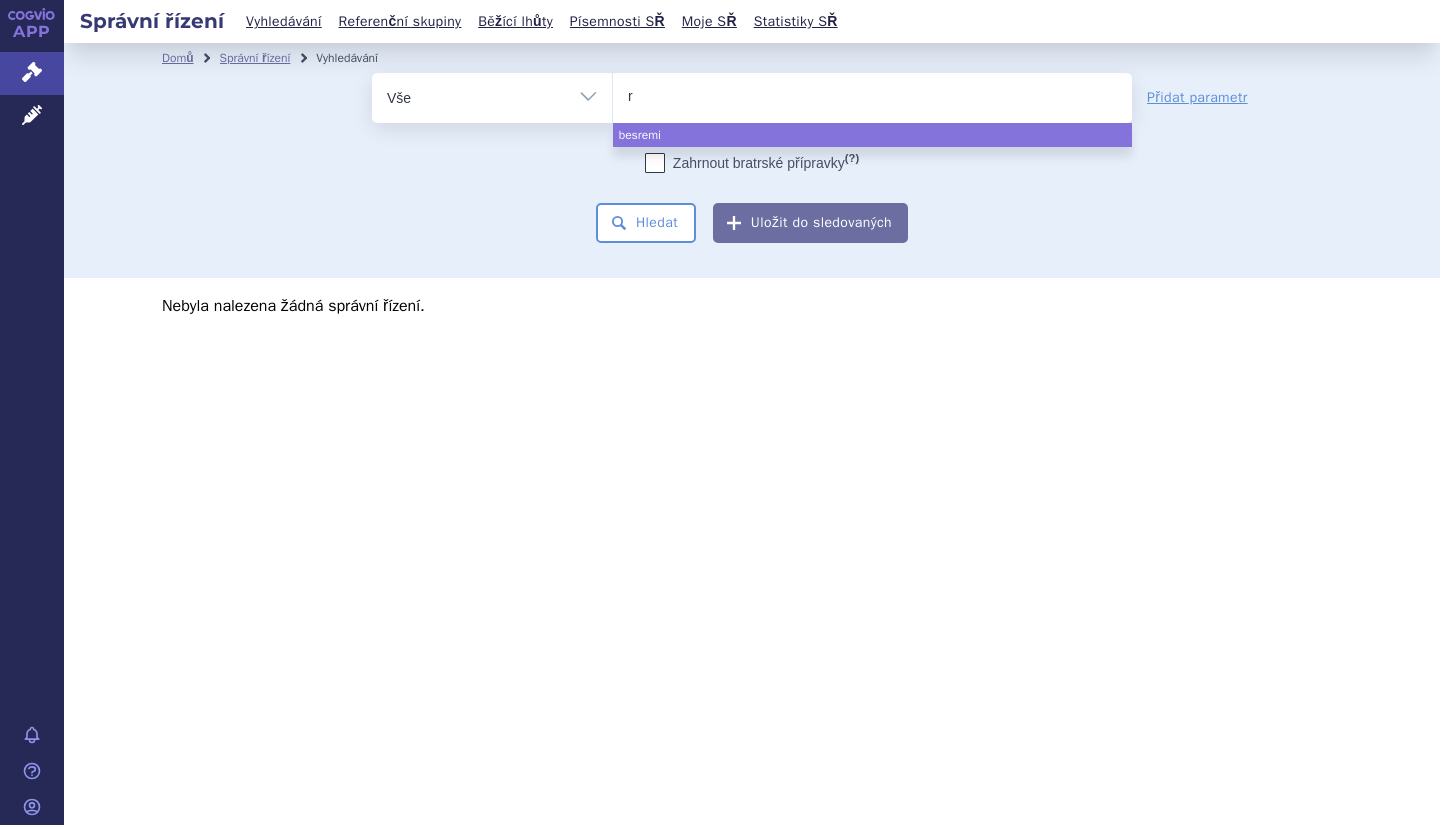 type on "ra" 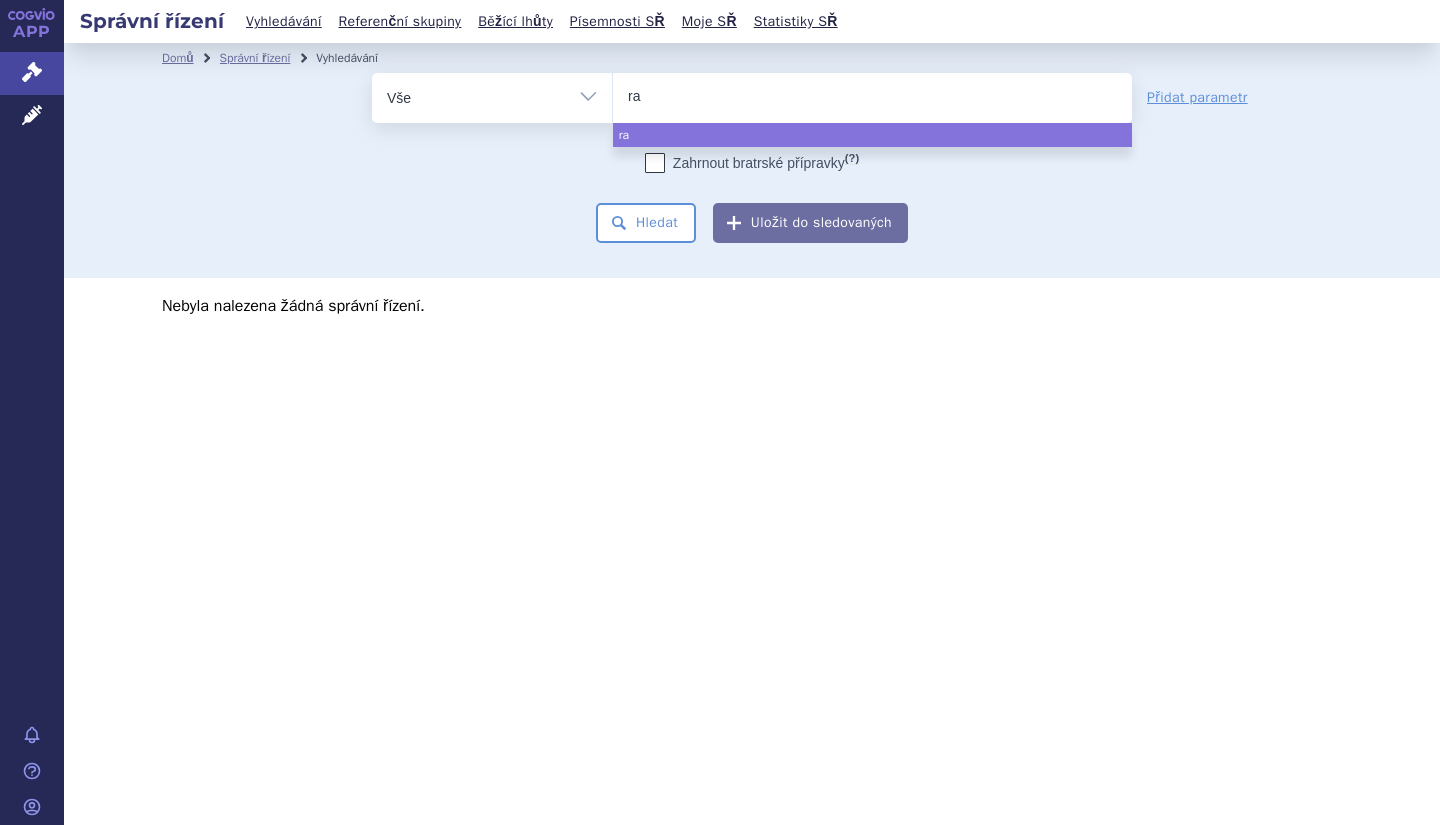 type on "rap" 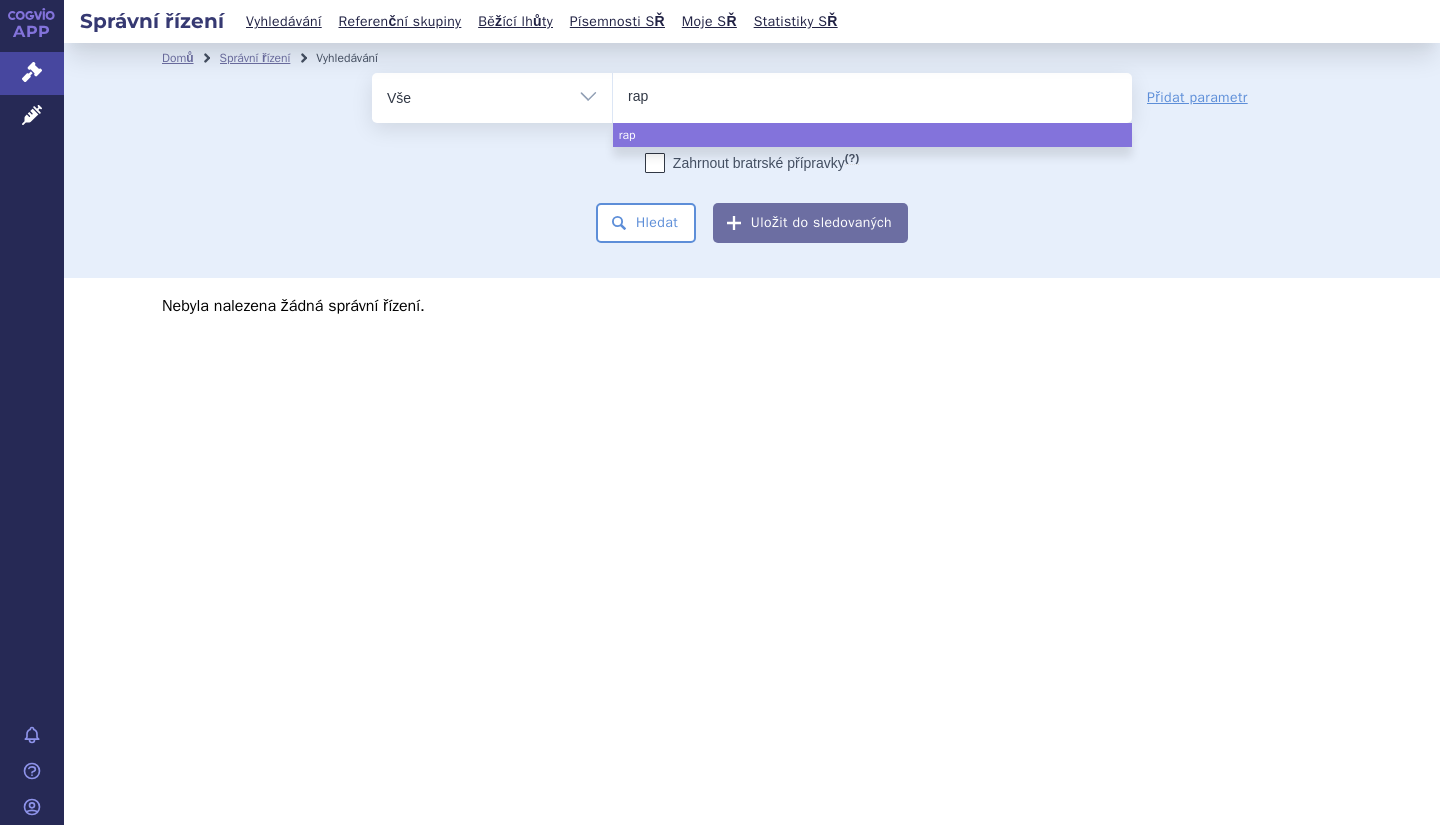 type on "rapi" 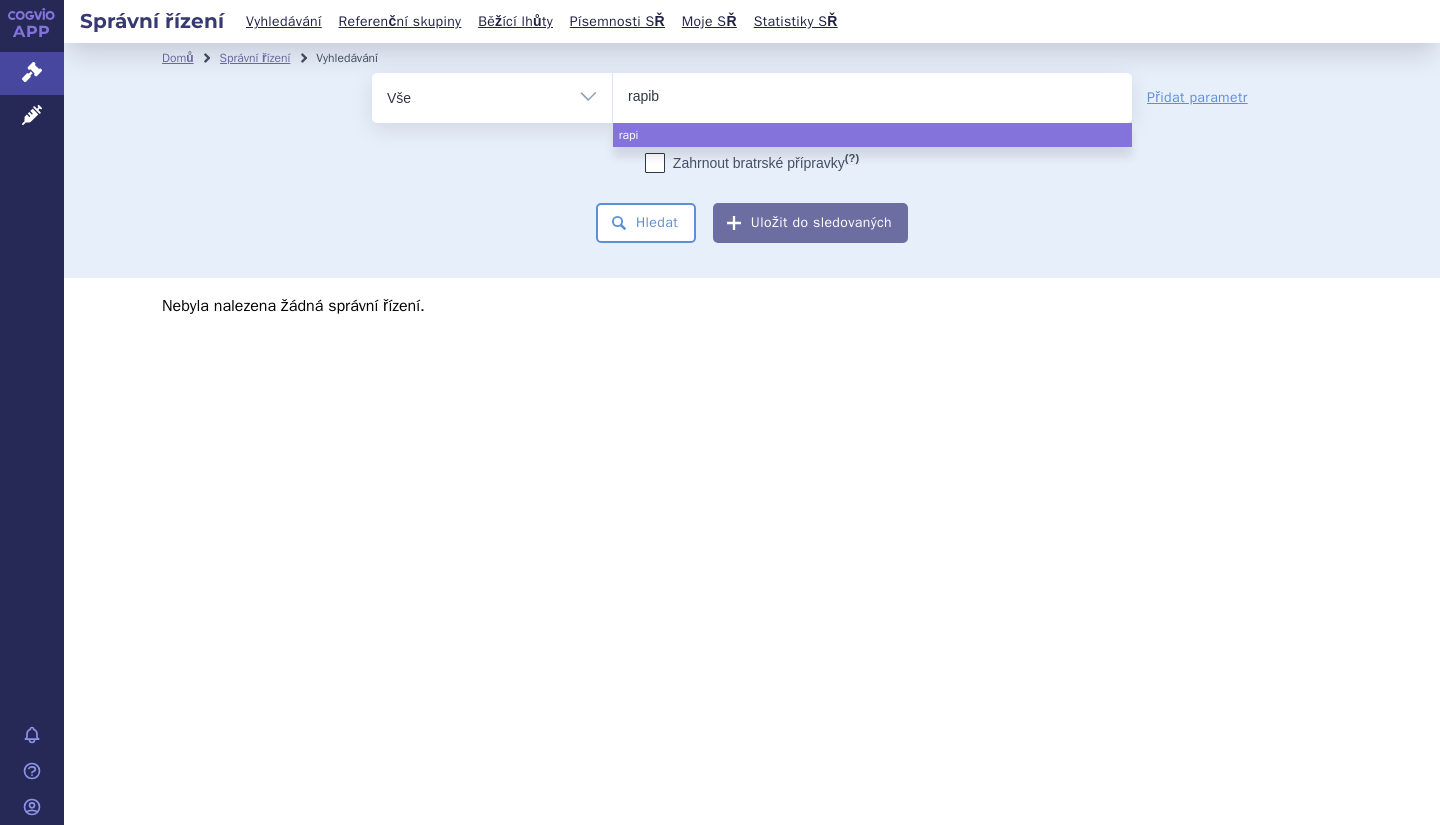 type on "rapibl" 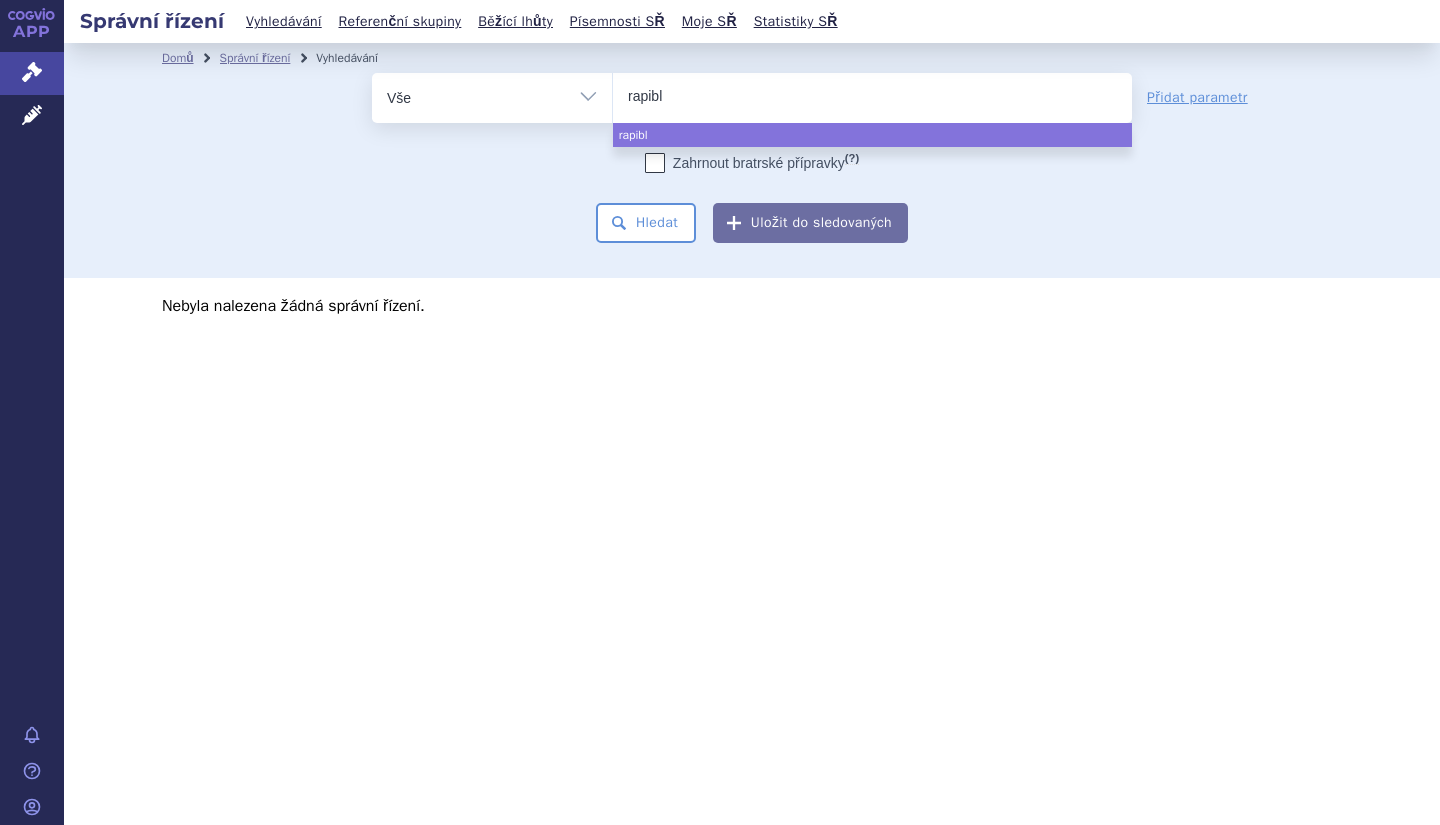 type on "rapiblo" 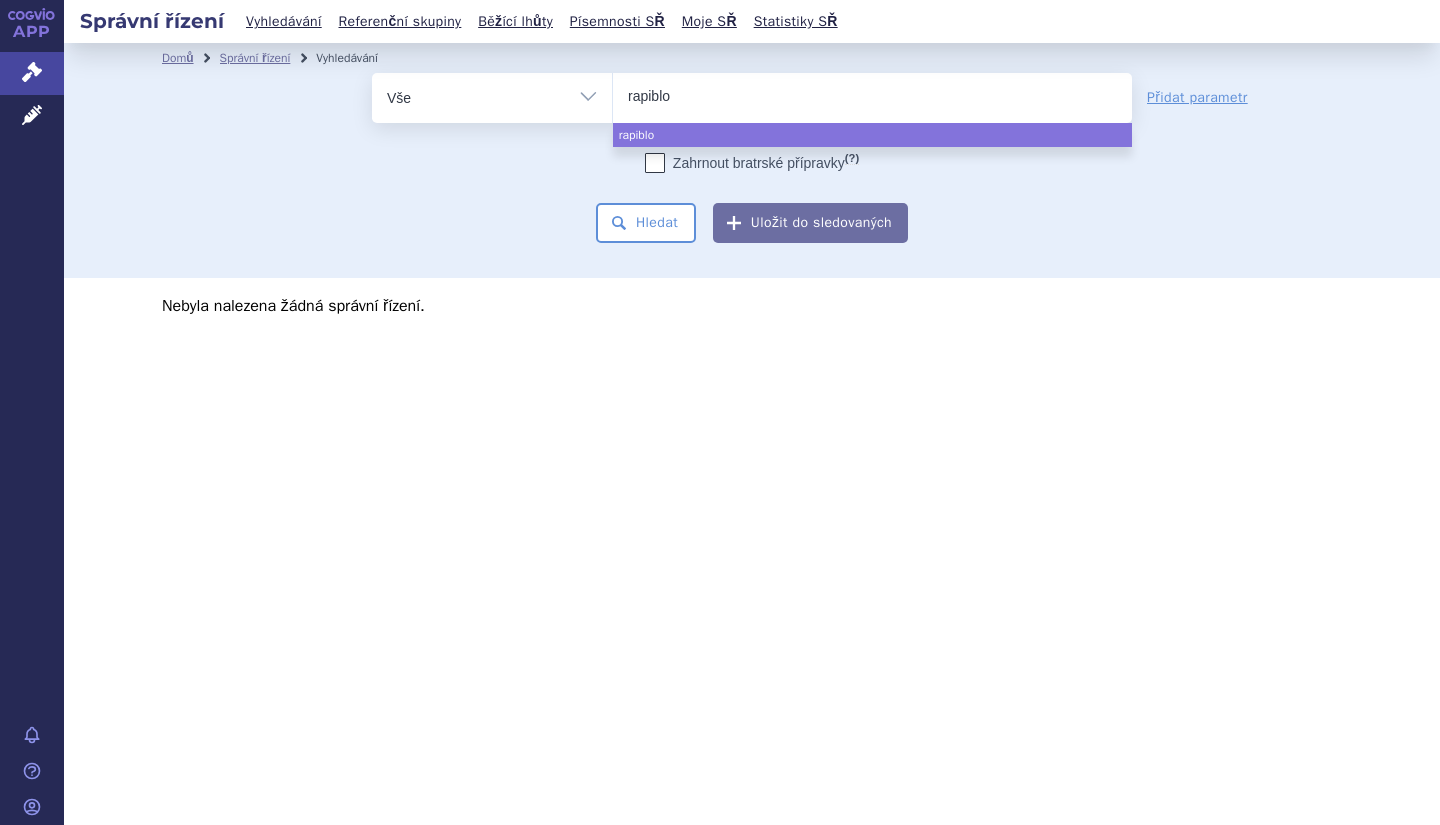 type on "rapibloc" 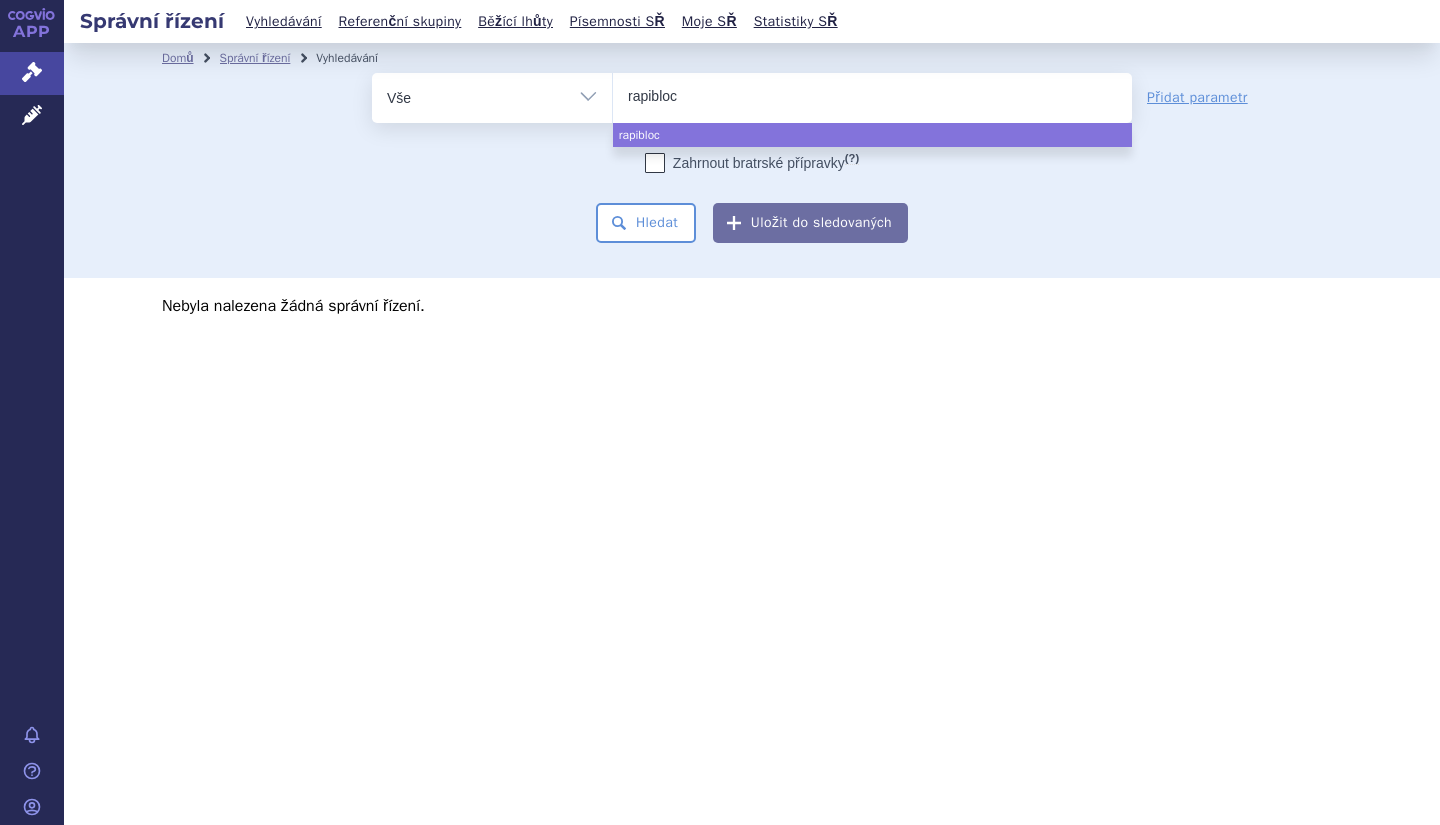 select on "rapibloc" 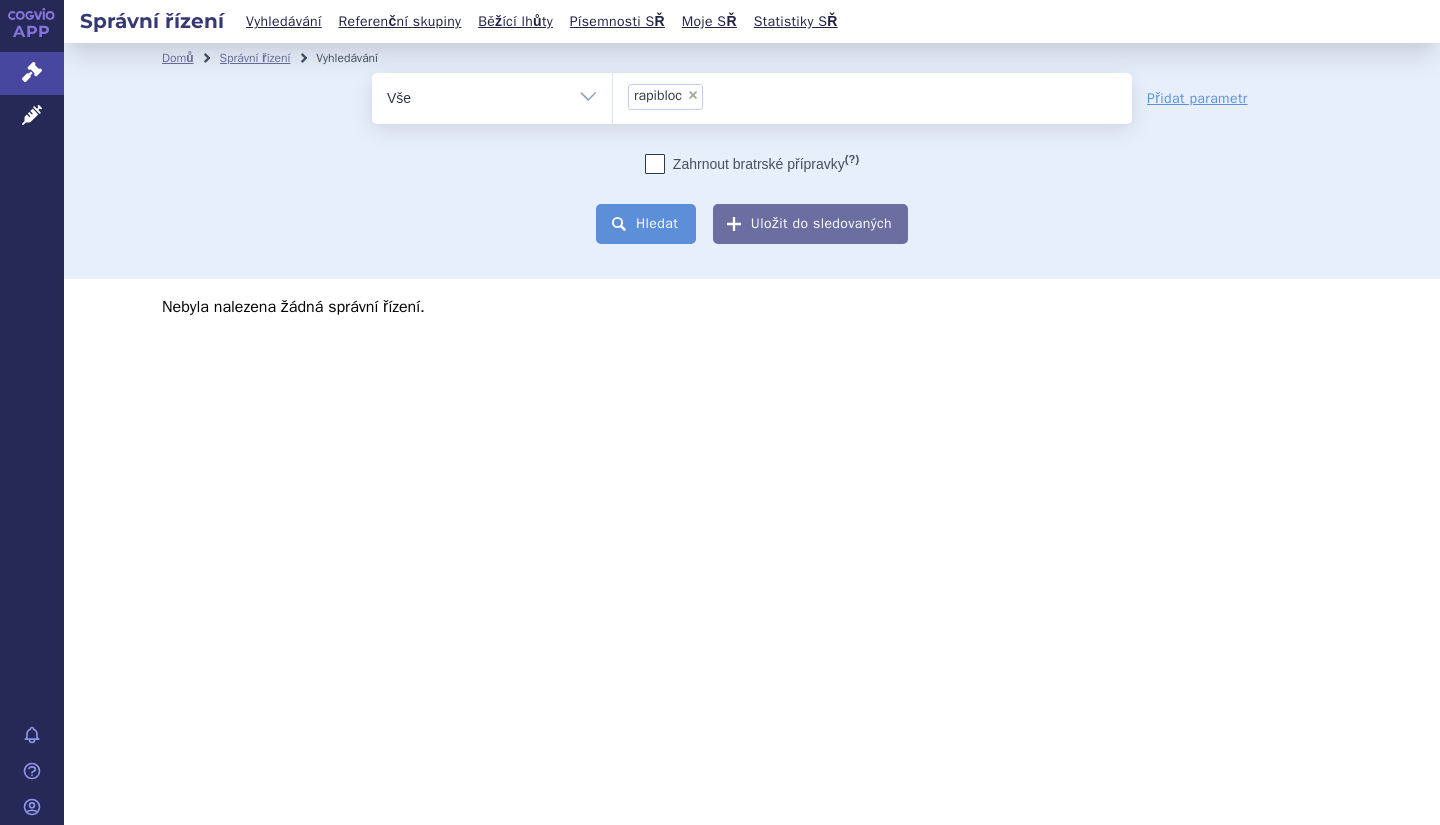 click on "Hledat" at bounding box center [646, 224] 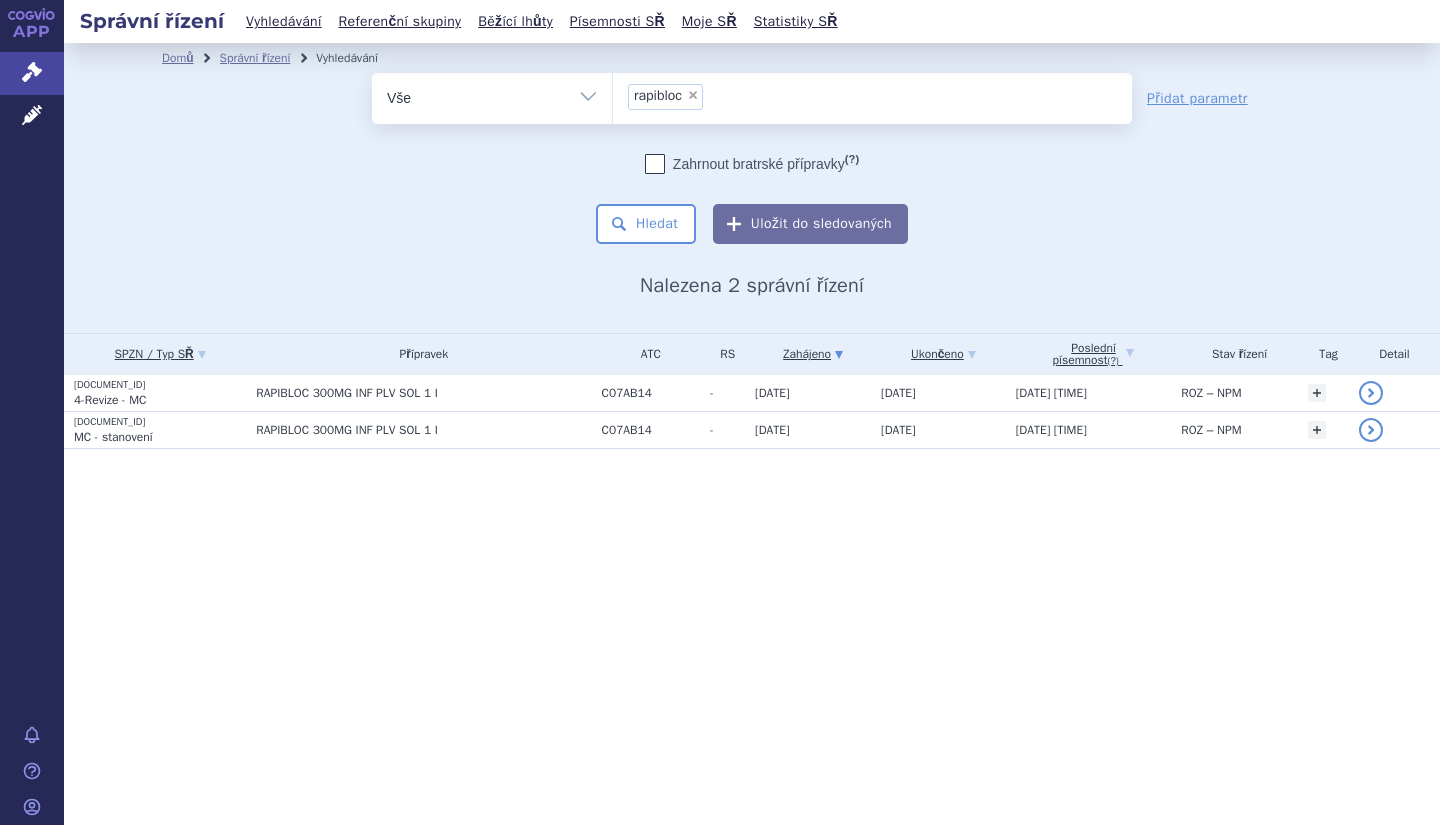 scroll, scrollTop: 0, scrollLeft: 0, axis: both 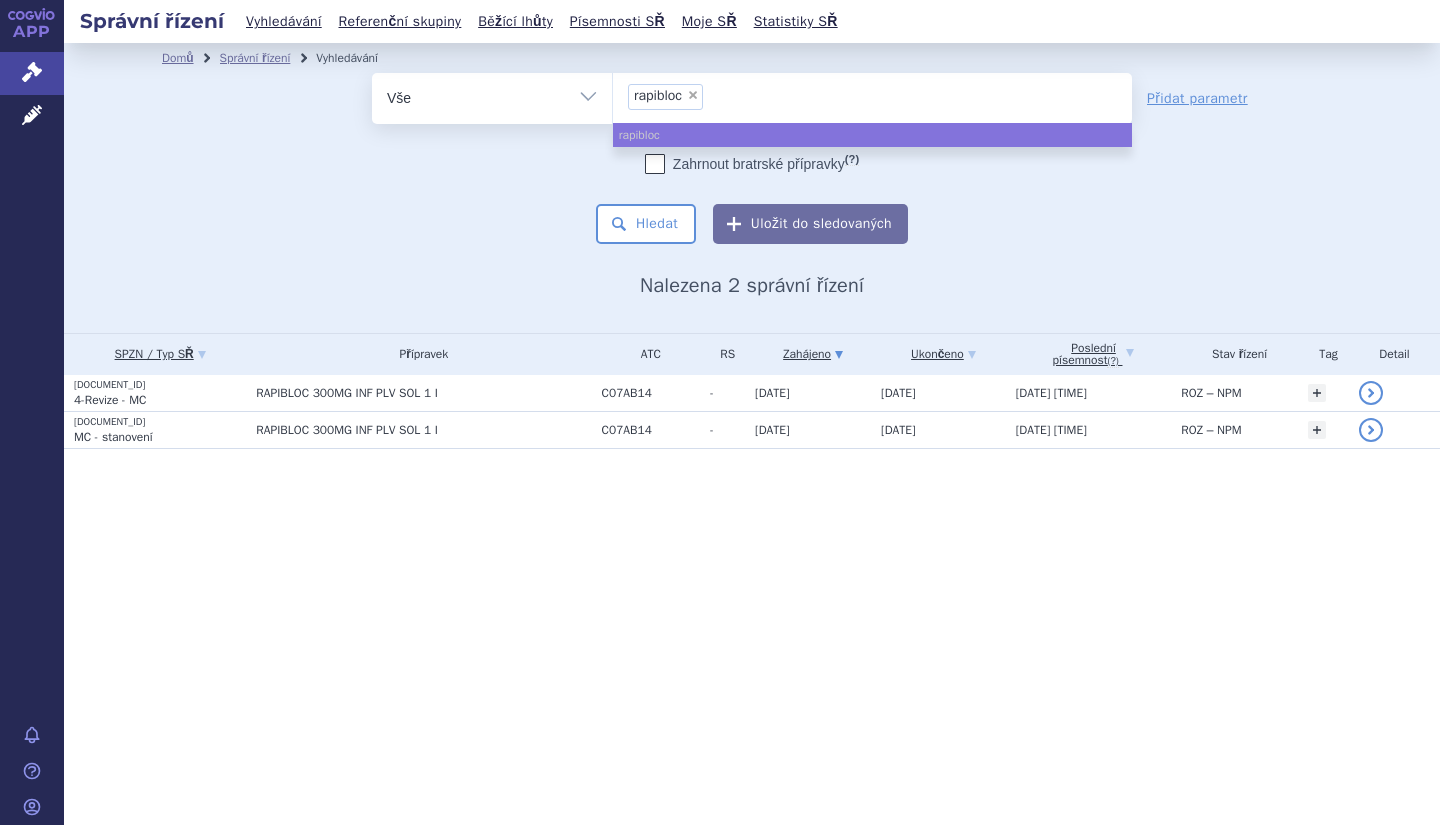 click on "×" at bounding box center (693, 95) 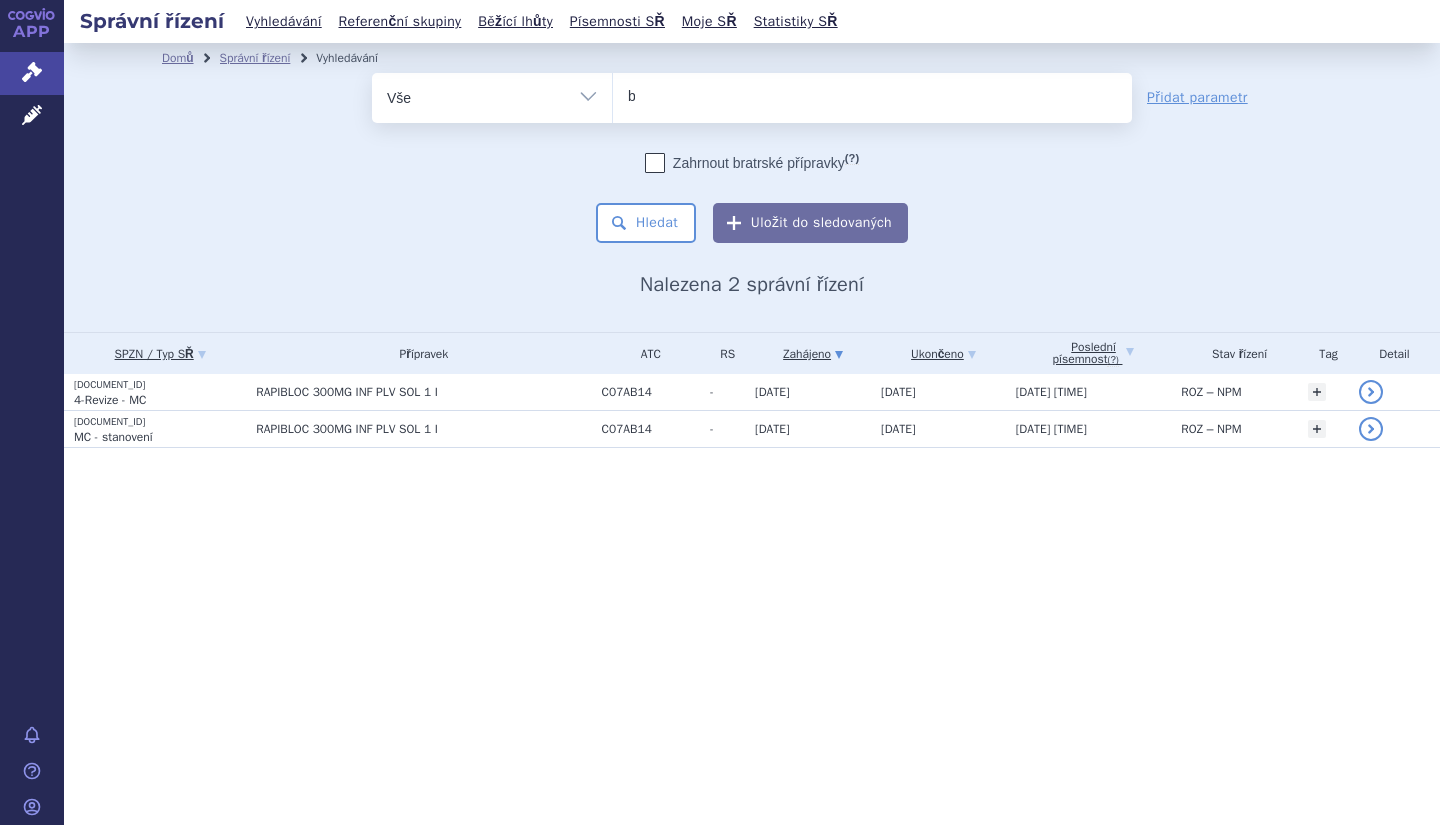type on "be" 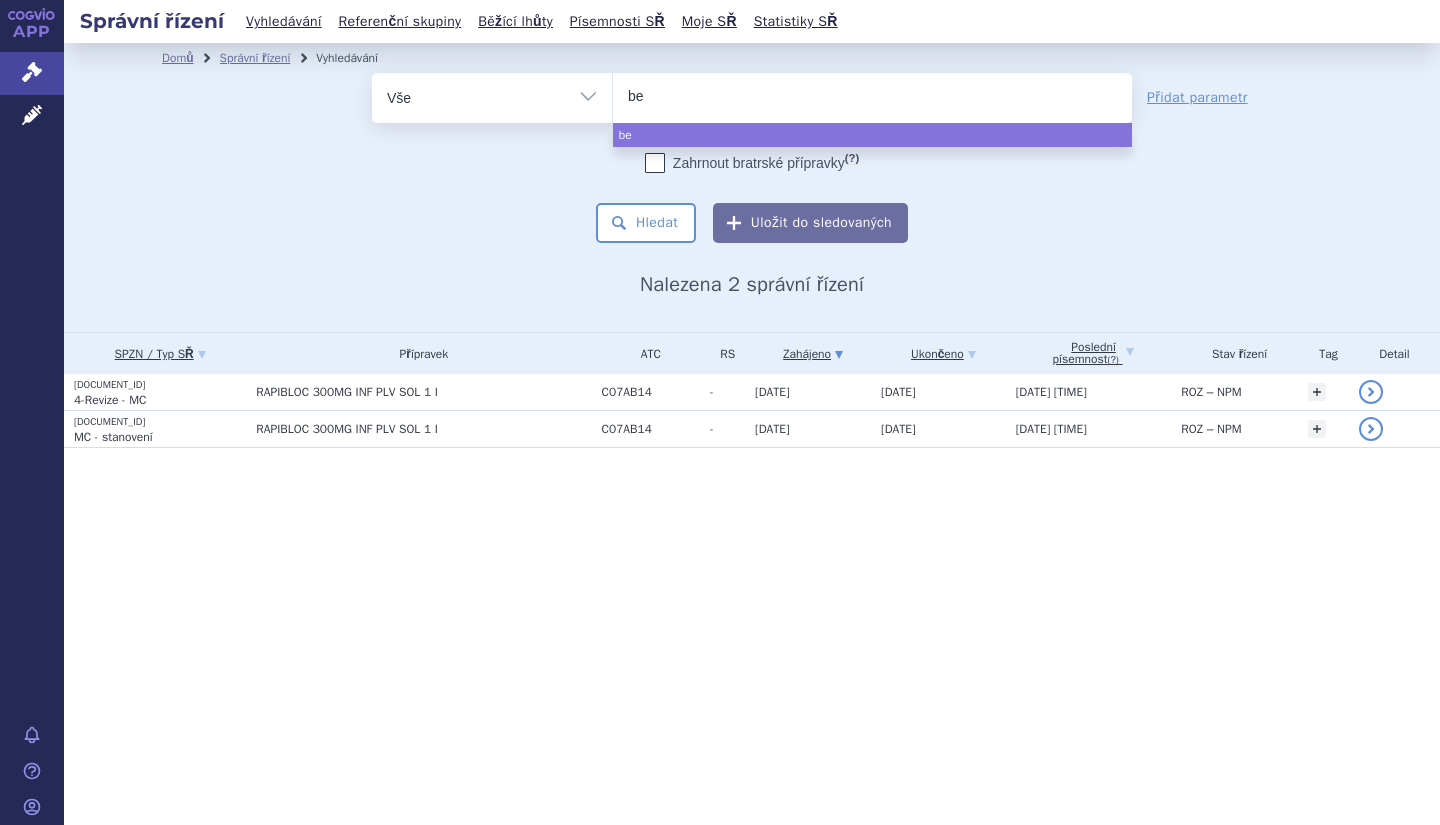 type on "bes" 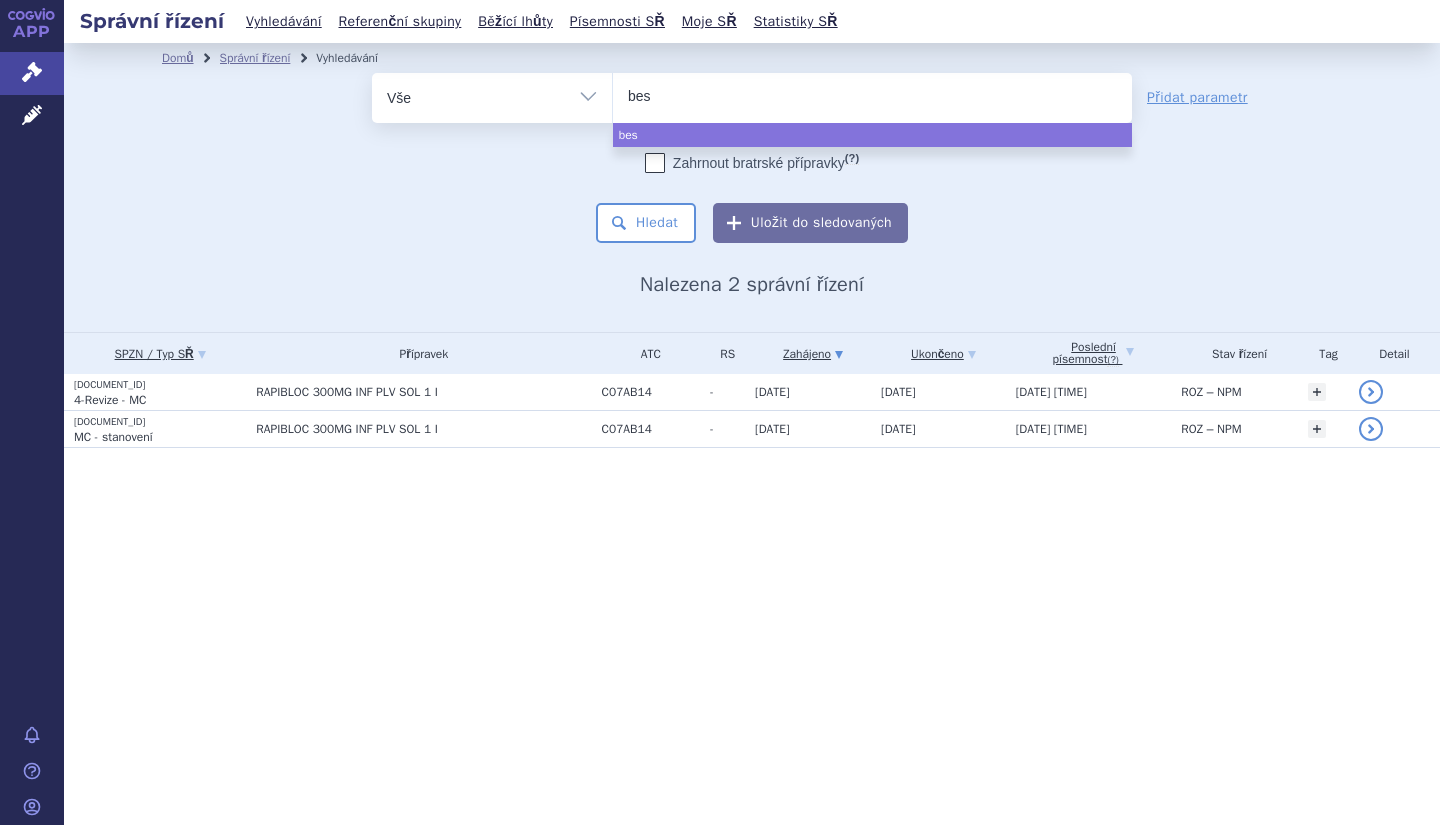 type on "besr" 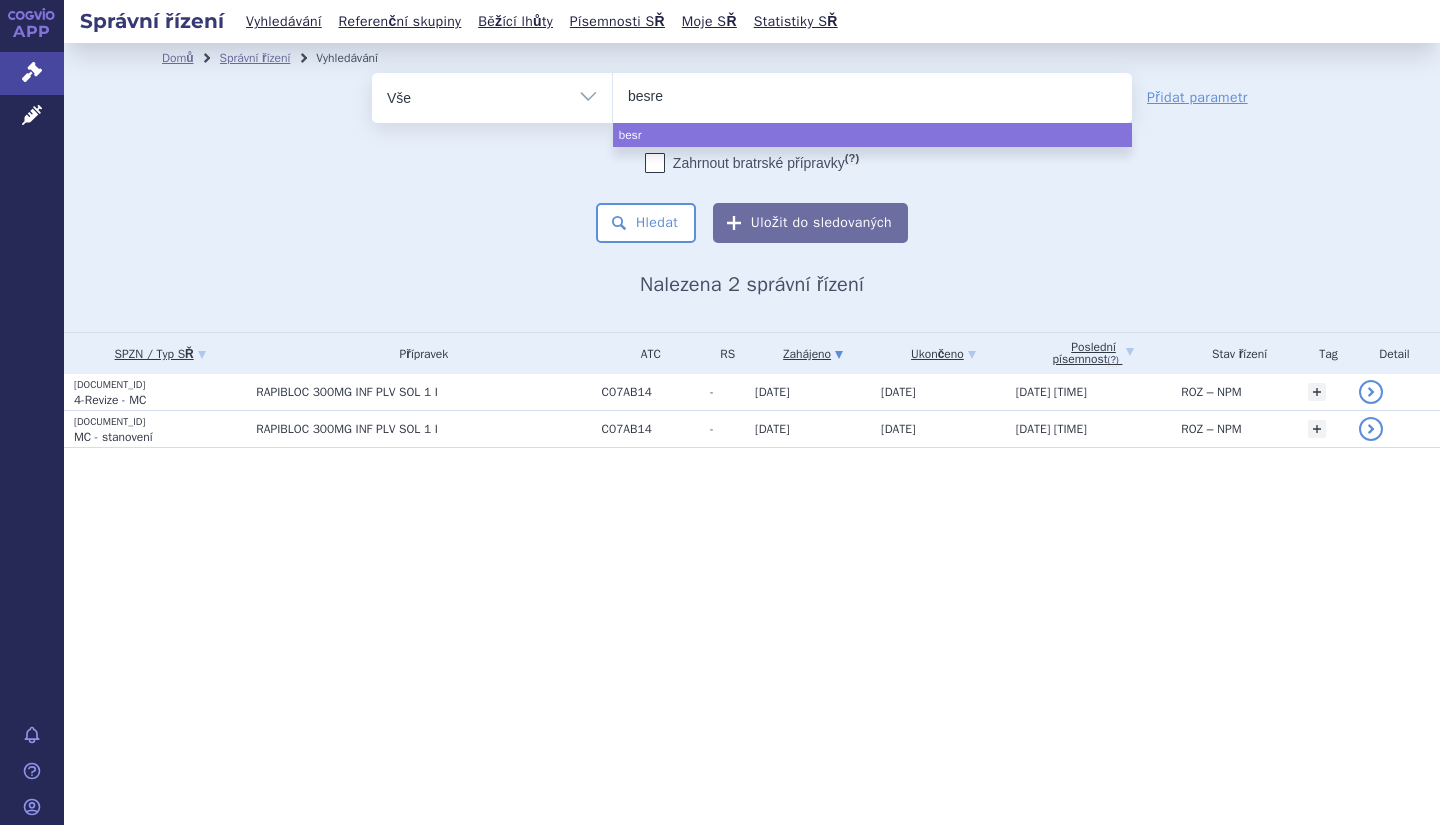 type on "besrem" 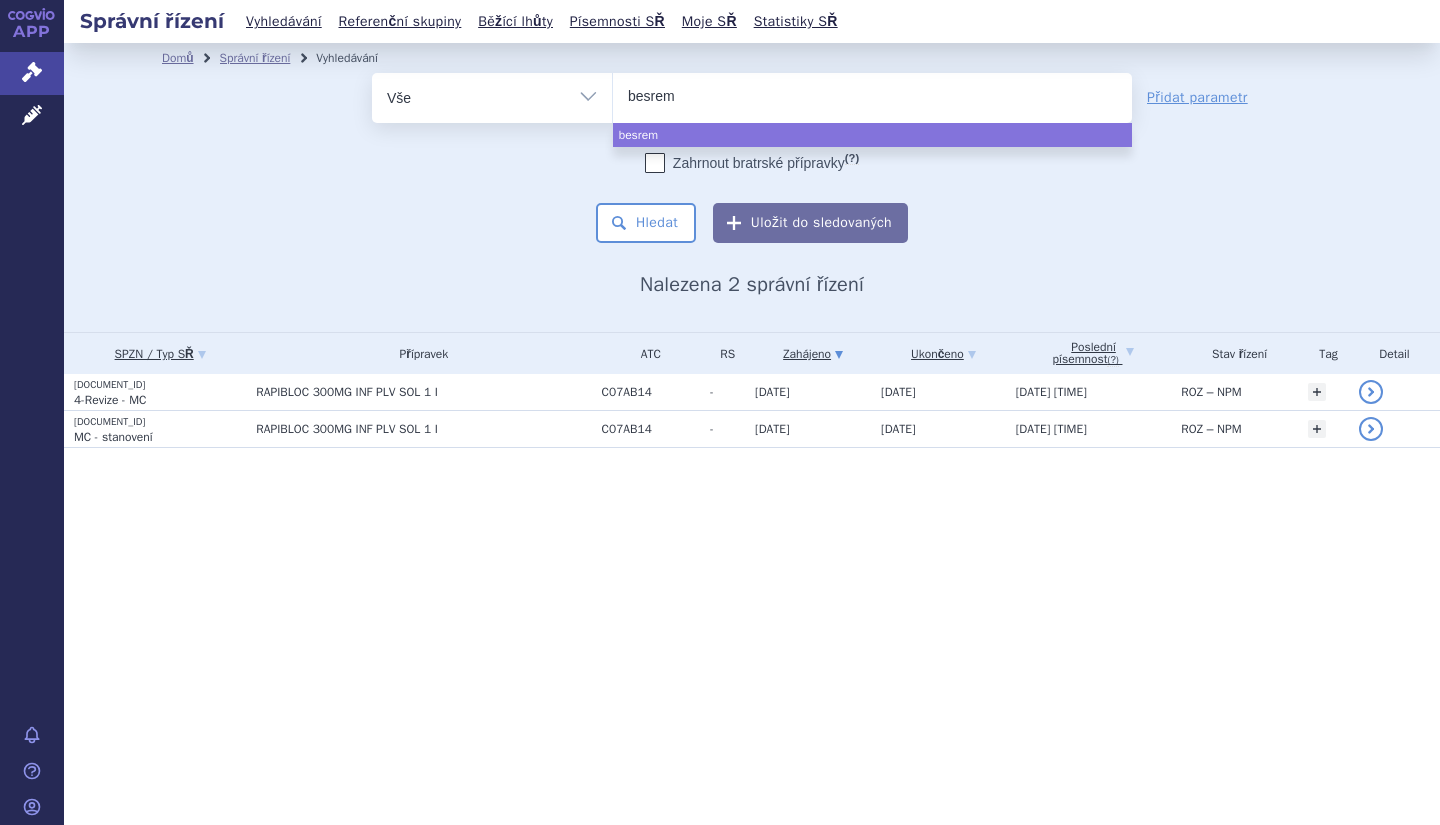 type on "besremi" 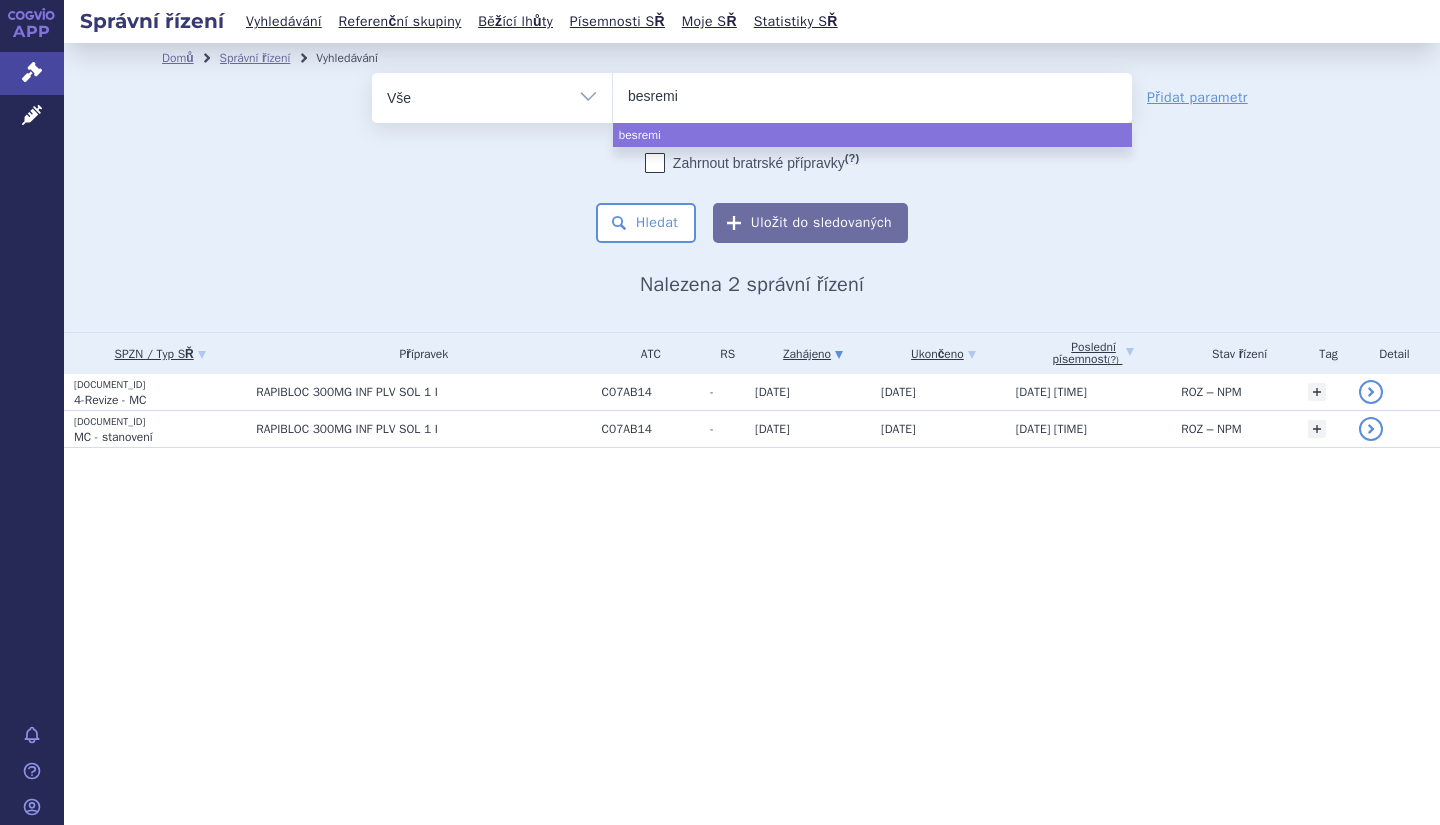 select on "besremi" 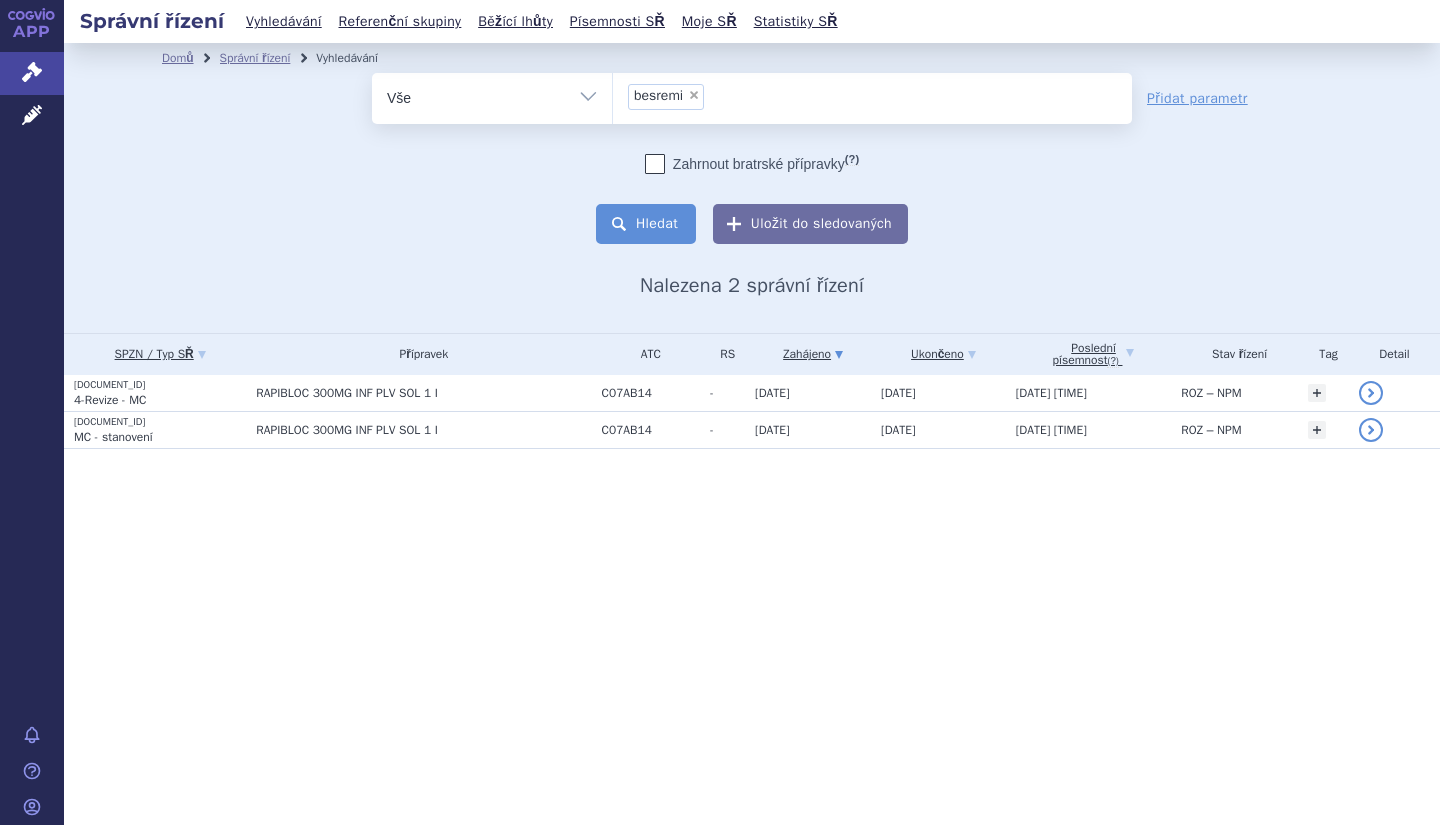 click on "Hledat" at bounding box center [646, 224] 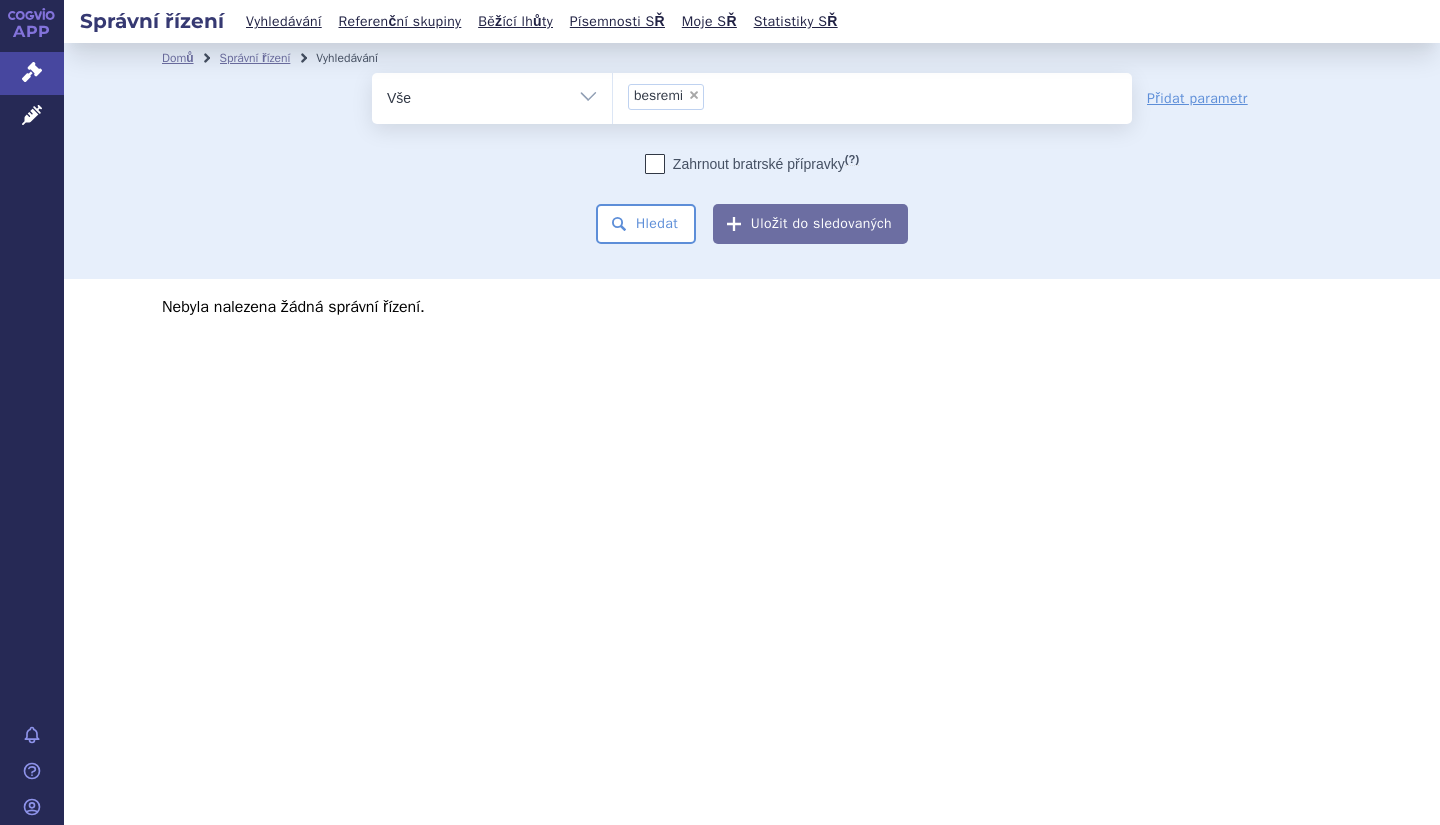 scroll, scrollTop: 0, scrollLeft: 0, axis: both 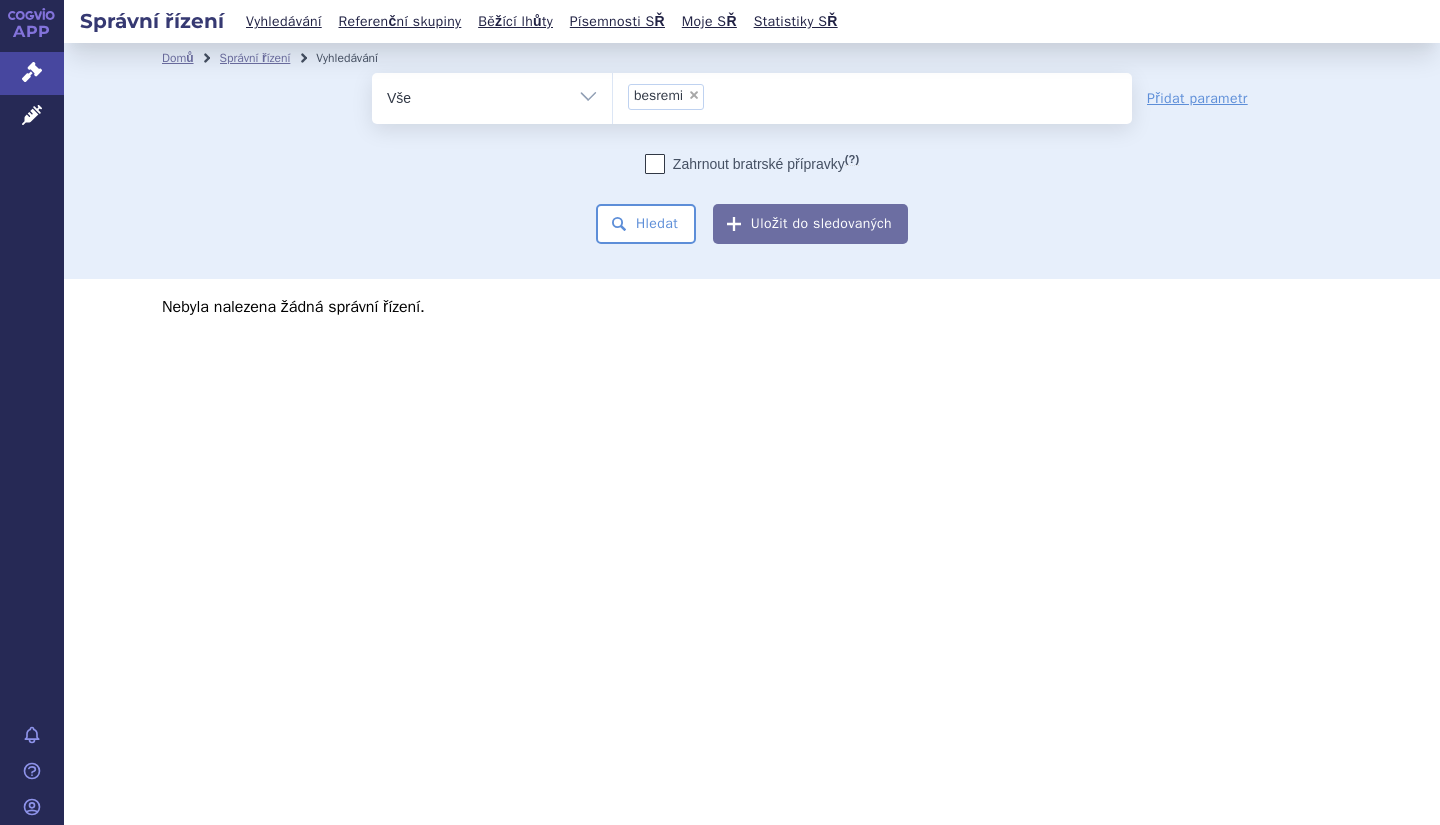 click on "Vše
Spisová značka
Typ SŘ
Přípravek/SUKL kód
Účastník/Držitel" at bounding box center [492, 95] 